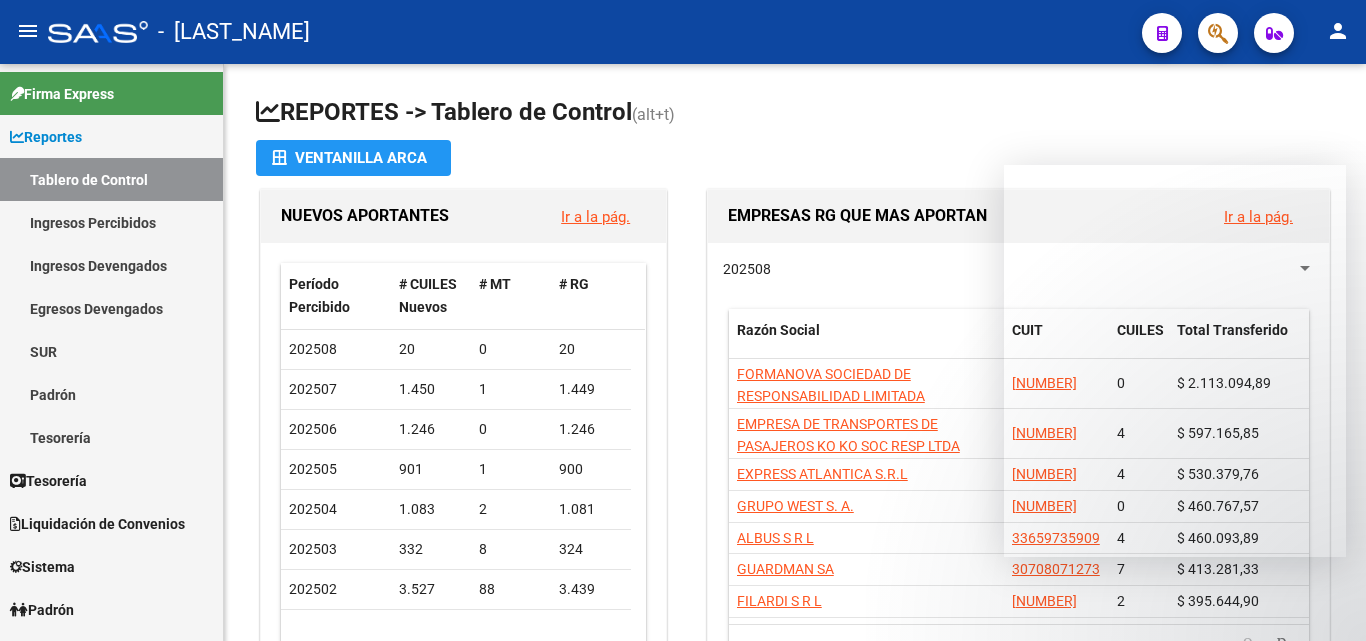 scroll, scrollTop: 0, scrollLeft: 0, axis: both 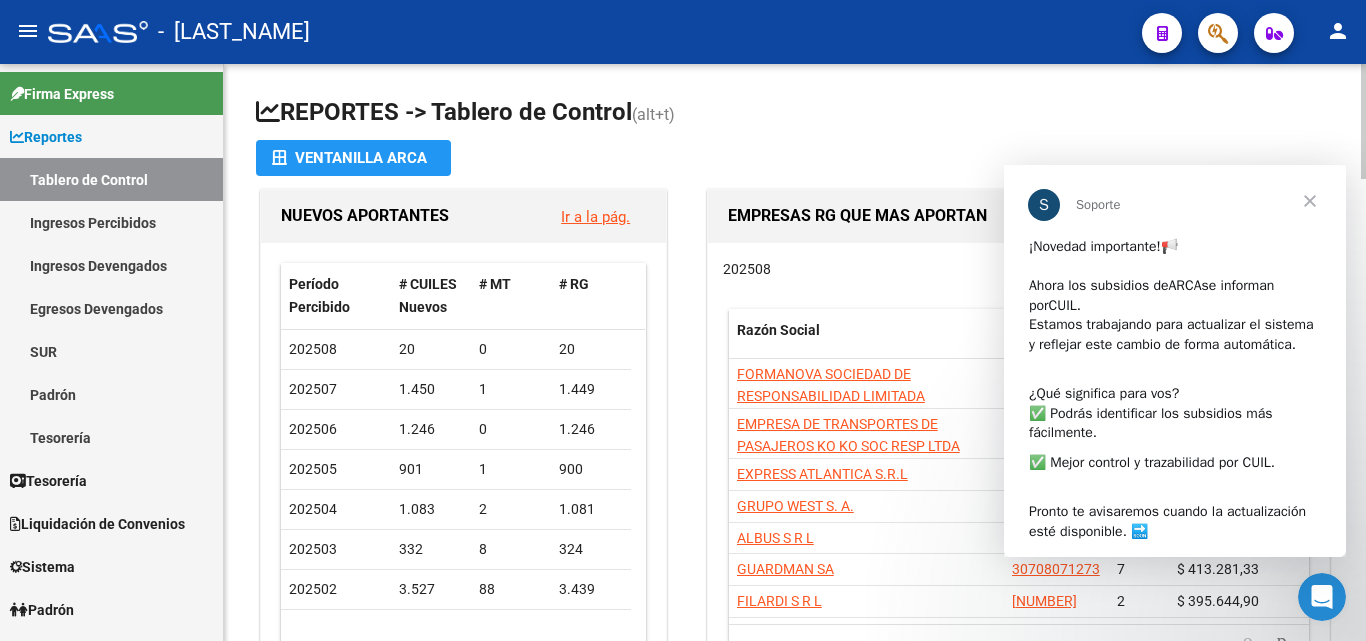 click on "REPORTES -> Tablero de Control  (alt+t) Ventanilla ARCA NUEVOS APORTANTES Ir a la pág. Período Percibido # CUILES Nuevos # MT # RG 202508  20   0   20  202507  1.450   1   1.449  202506  1.246   0   1.246  202505  901   1   900  202504  1.083   2   1.081  202503  332   8   324  202502  3.527   88   3.439  EMPRESAS RG QUE MAS APORTAN Ir a la pág. 202508 Razón Social CUIT CUILES Total Transferido FORMANOVA SOCIEDAD DE RESPONSABILIDAD LIMITADA [NUMBER] 0 [PRICE] EMPRESA DE TRANSPORTES DE PASAJEROS KO KO SOC RESP LTDA [NUMBER] 4 [PRICE] EXPRESS ATLANTICA S.R.L [NUMBER] 4 [PRICE] GRUPO WEST S. A. [NUMBER] 0 [PRICE] ALBUS S R L [NUMBER] 4 [PRICE] GUARDMAN SA [NUMBER] 7 [PRICE] FILARDI S R L [NUMBER] 2 [PRICE]  999.999 total   1   2   3   4   5  INGRESOS PERCIBIDOS HISTORICOS Ir a la pág. Período Percibido Total Percibido | Transferencias Diarias Subsidios SUR Integración Fiscalización Total Anses  202508  [PRICE] | [PRICE] |" 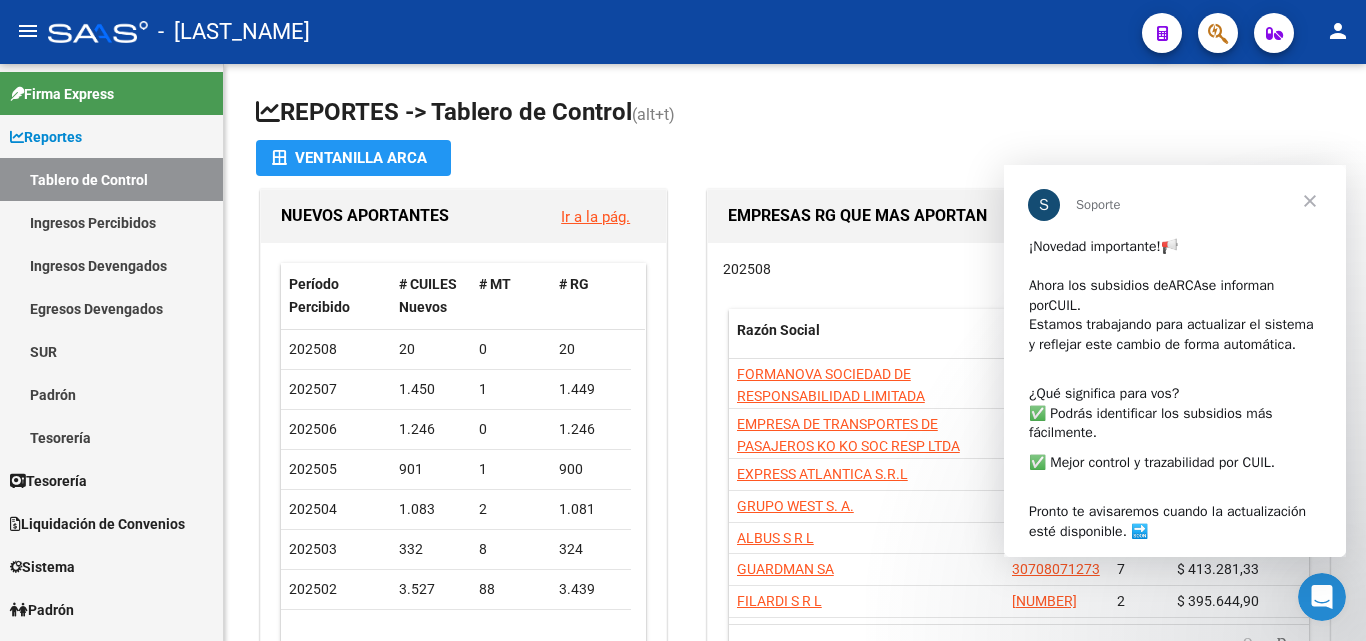 click at bounding box center [1310, 201] 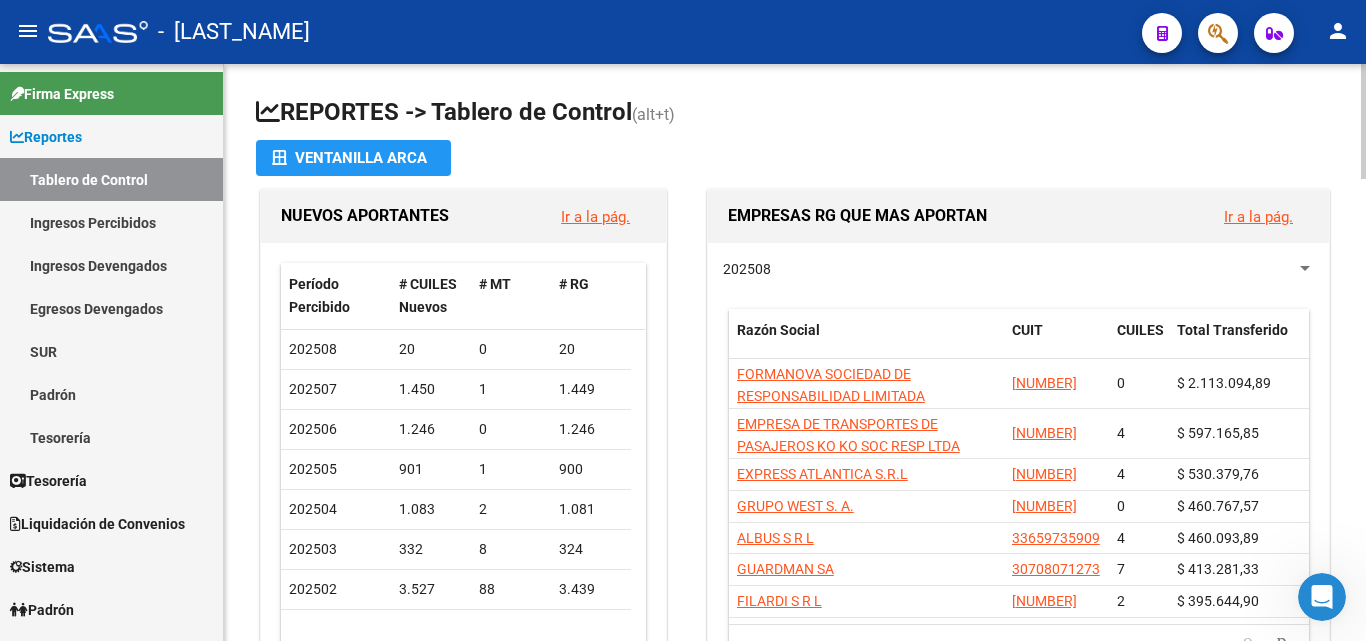 click on "REPORTES -> Tablero de Control  (alt+t) Ventanilla ARCA NUEVOS APORTANTES Ir a la pág. Período Percibido # CUILES Nuevos # MT # RG 202508  20   0   20  202507  1.450   1   1.449  202506  1.246   0   1.246  202505  901   1   900  202504  1.083   2   1.081  202503  332   8   324  202502  3.527   88   3.439  EMPRESAS RG QUE MAS APORTAN Ir a la pág. 202508 Razón Social CUIT CUILES Total Transferido FORMANOVA SOCIEDAD DE RESPONSABILIDAD LIMITADA [NUMBER] 0 [PRICE] EMPRESA DE TRANSPORTES DE PASAJEROS KO KO SOC RESP LTDA [NUMBER] 4 [PRICE] EXPRESS ATLANTICA S.R.L [NUMBER] 4 [PRICE] GRUPO WEST S. A. [NUMBER] 0 [PRICE] ALBUS S R L [NUMBER] 4 [PRICE] GUARDMAN SA [NUMBER] 7 [PRICE] FILARDI S R L [NUMBER] 2 [PRICE]  999.999 total   1   2   3   4   5  INGRESOS PERCIBIDOS HISTORICOS Ir a la pág. Período Percibido Total Percibido | Transferencias Diarias Subsidios SUR Integración Fiscalización Total Anses  202508  [PRICE] | [PRICE] |" 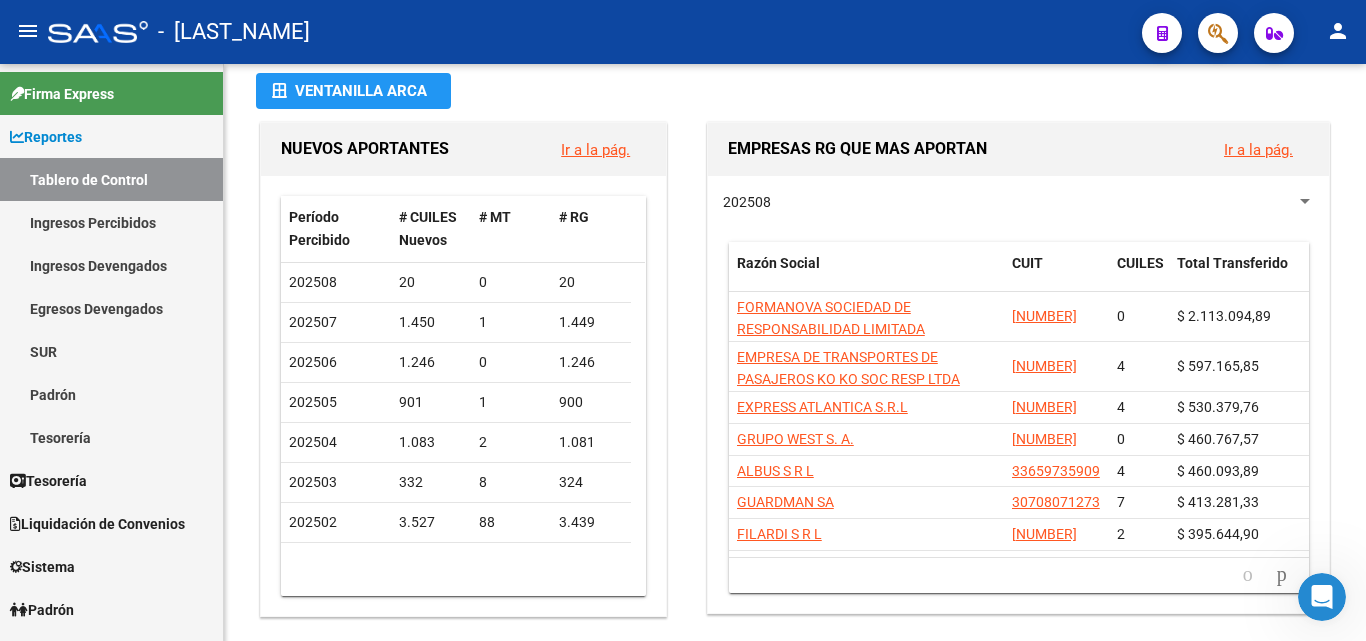 scroll, scrollTop: 0, scrollLeft: 0, axis: both 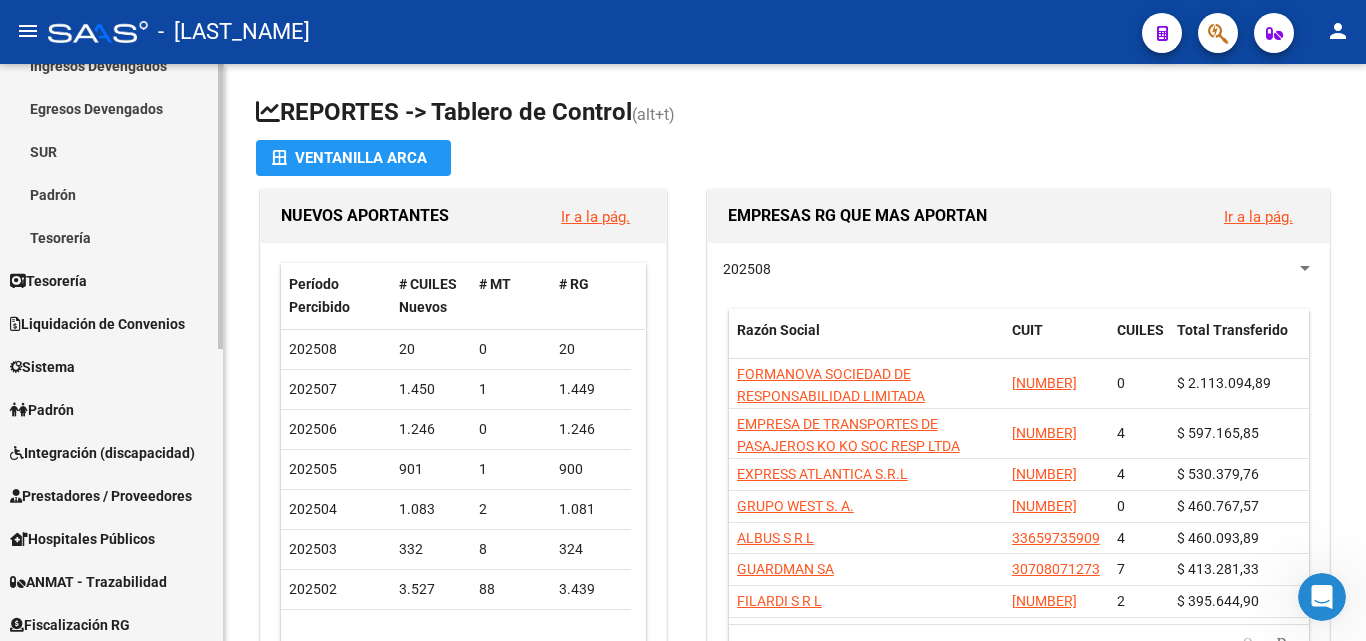 click on "Tesorería" at bounding box center (111, 237) 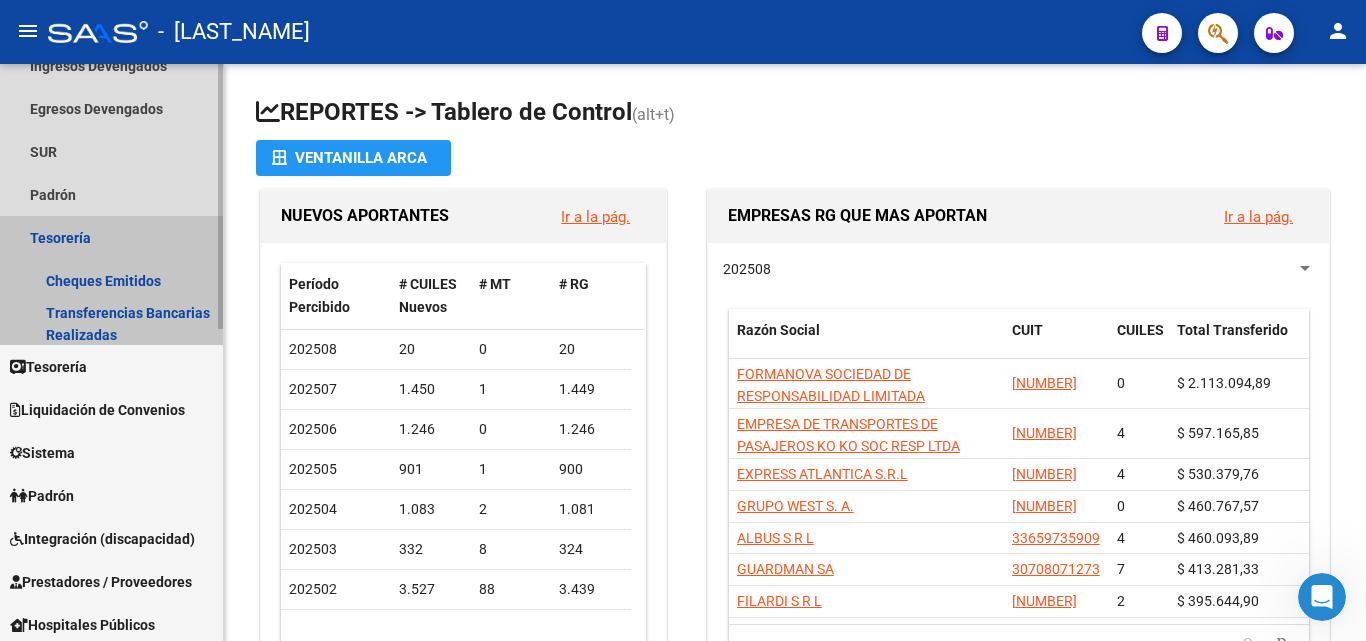 click on "Tesorería" at bounding box center [111, 237] 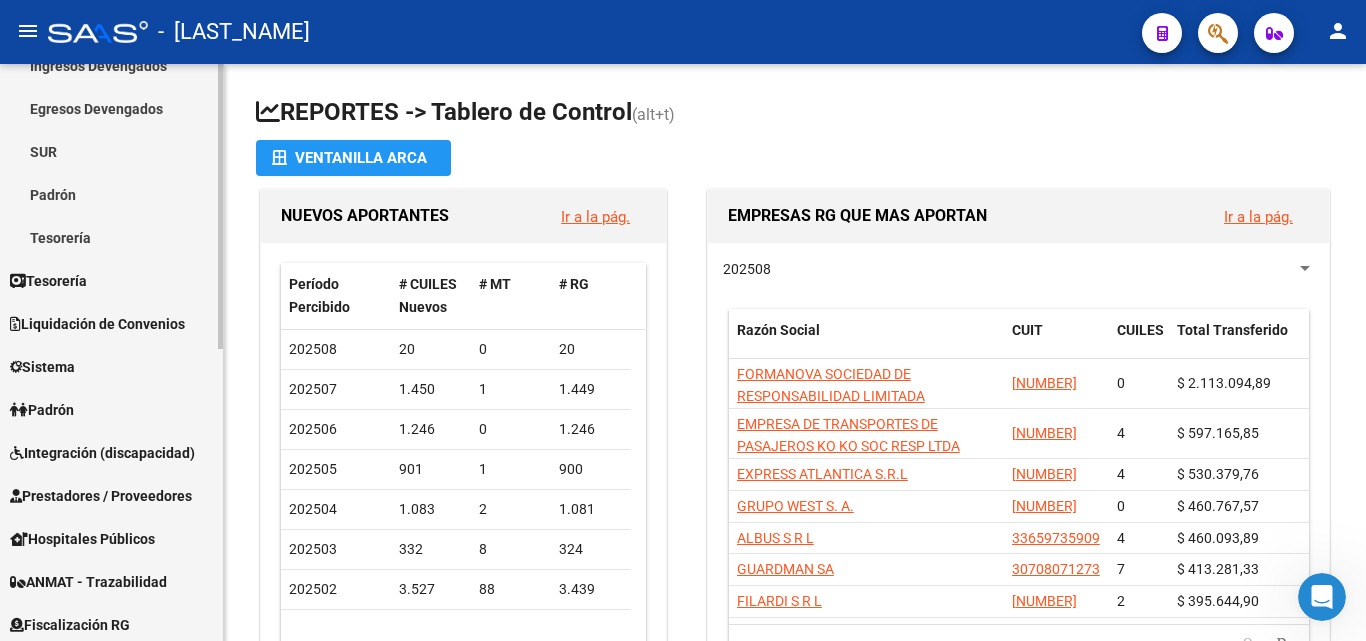 click on "Tesorería" at bounding box center [48, 281] 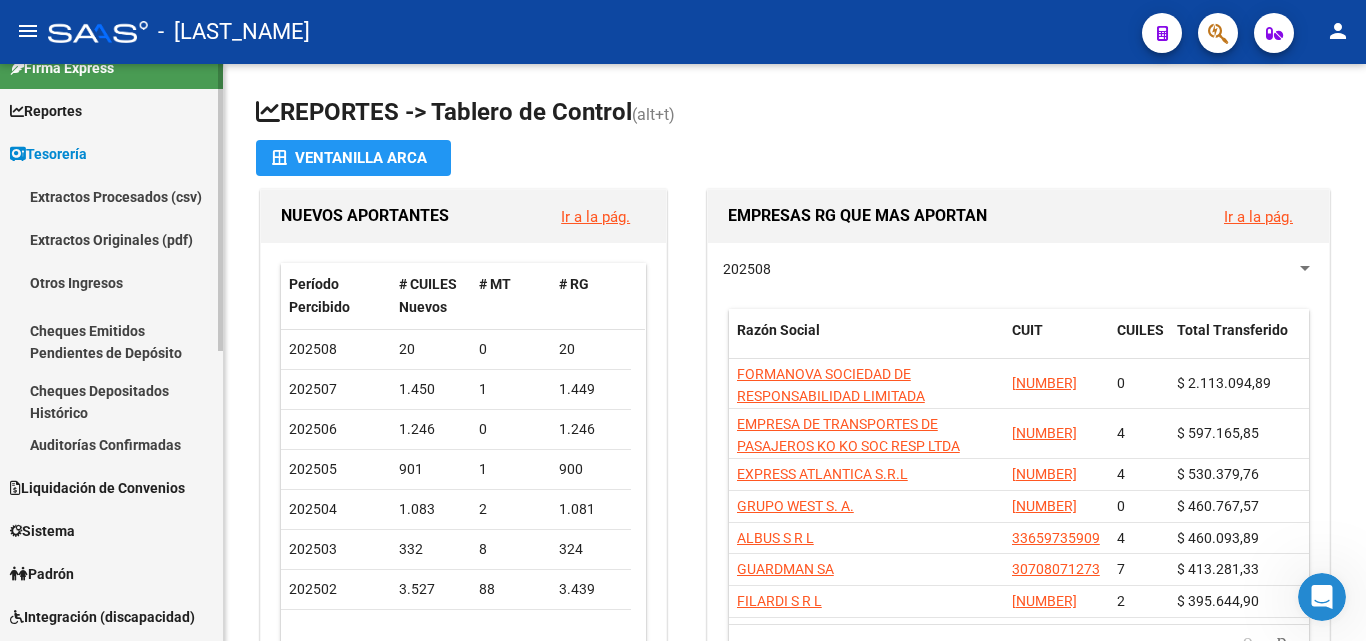 scroll, scrollTop: 0, scrollLeft: 0, axis: both 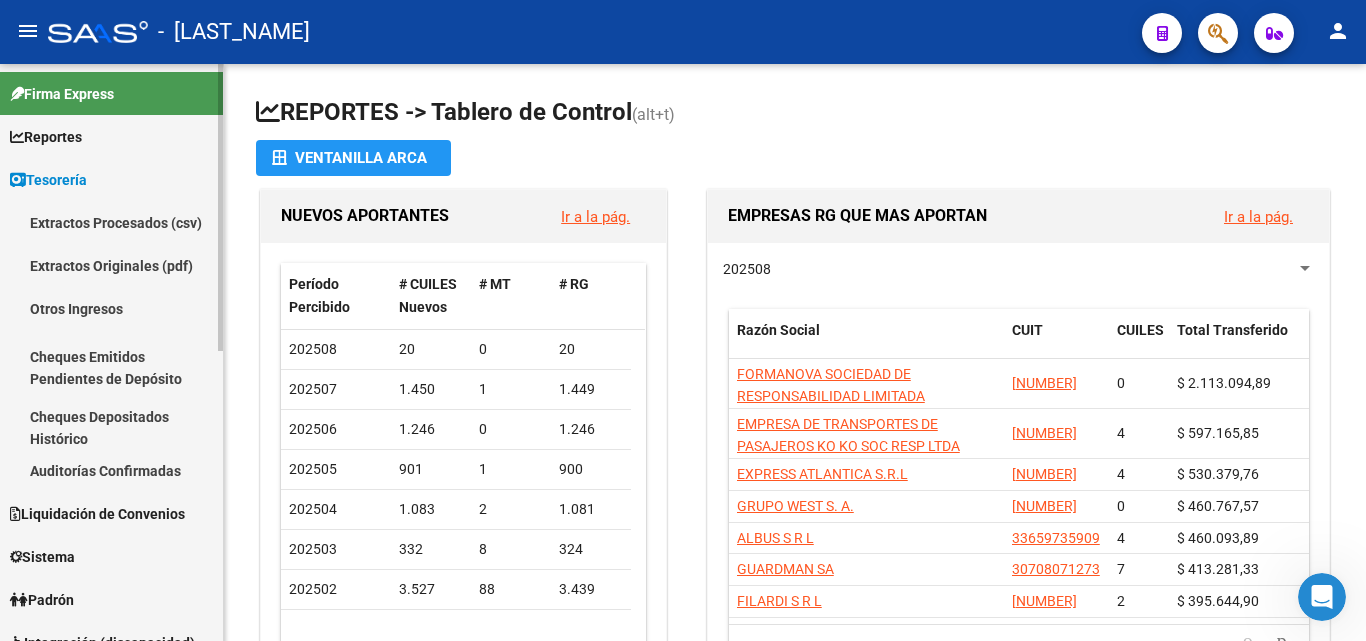 click on "Tesorería" at bounding box center [48, 180] 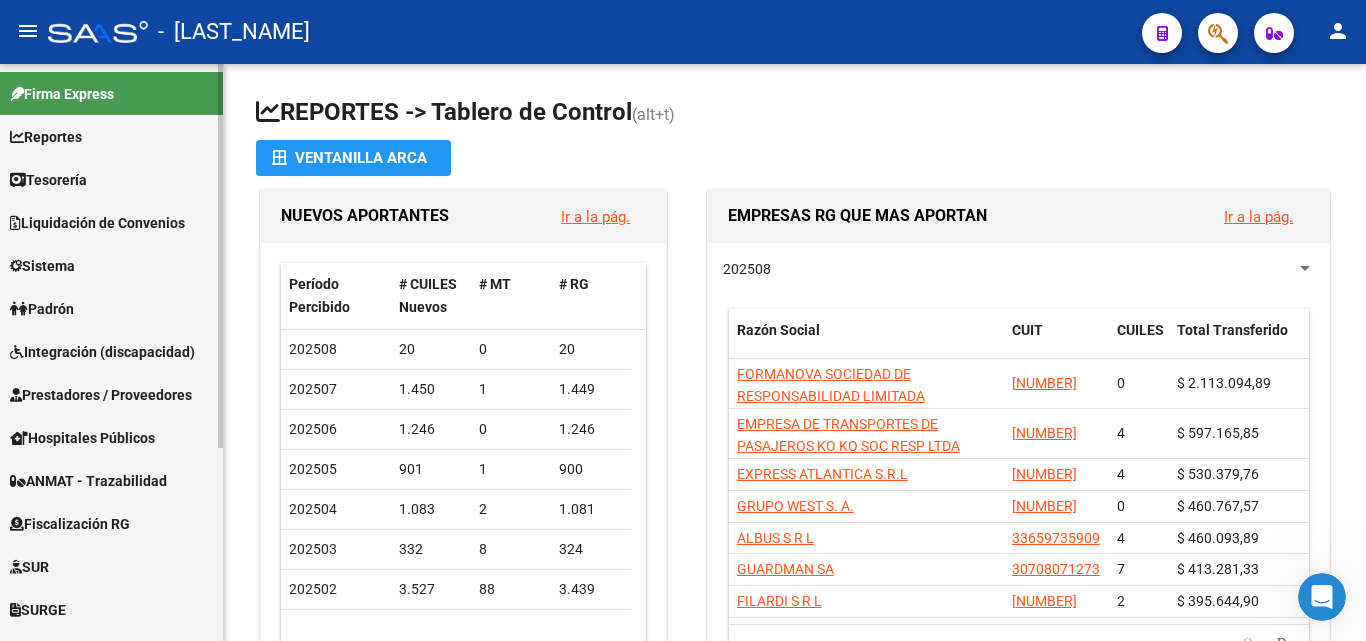 click on "Liquidación de Convenios" at bounding box center [97, 223] 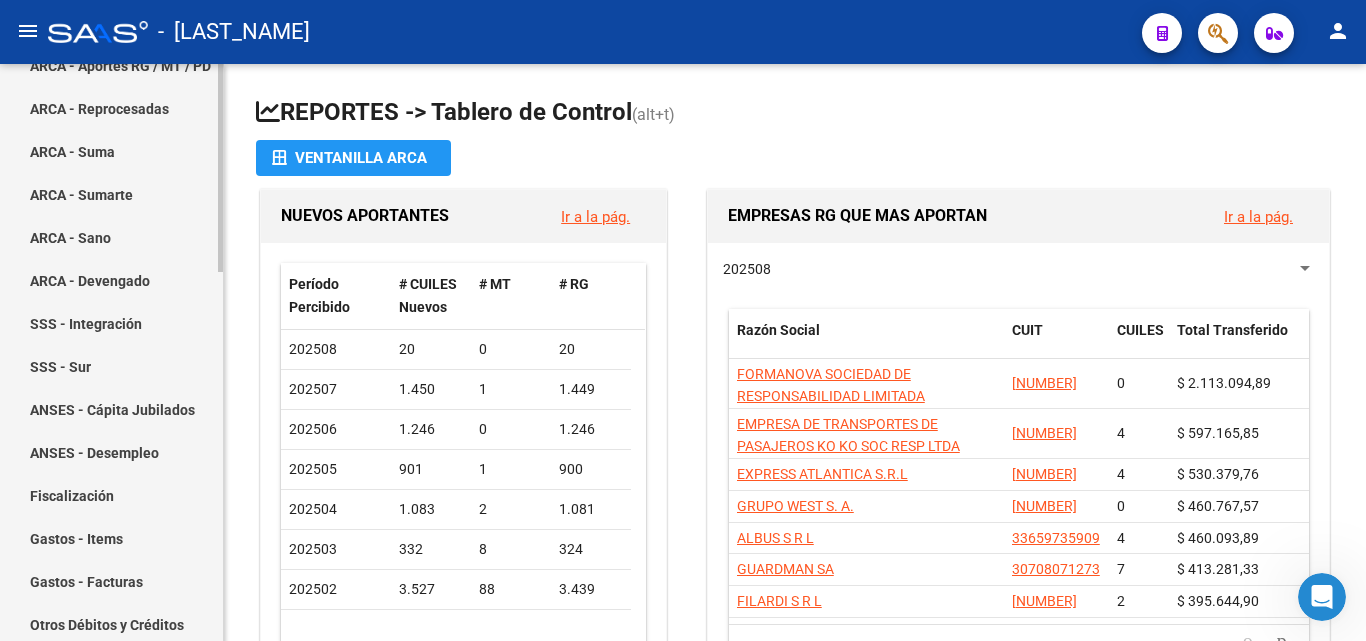 scroll, scrollTop: 300, scrollLeft: 0, axis: vertical 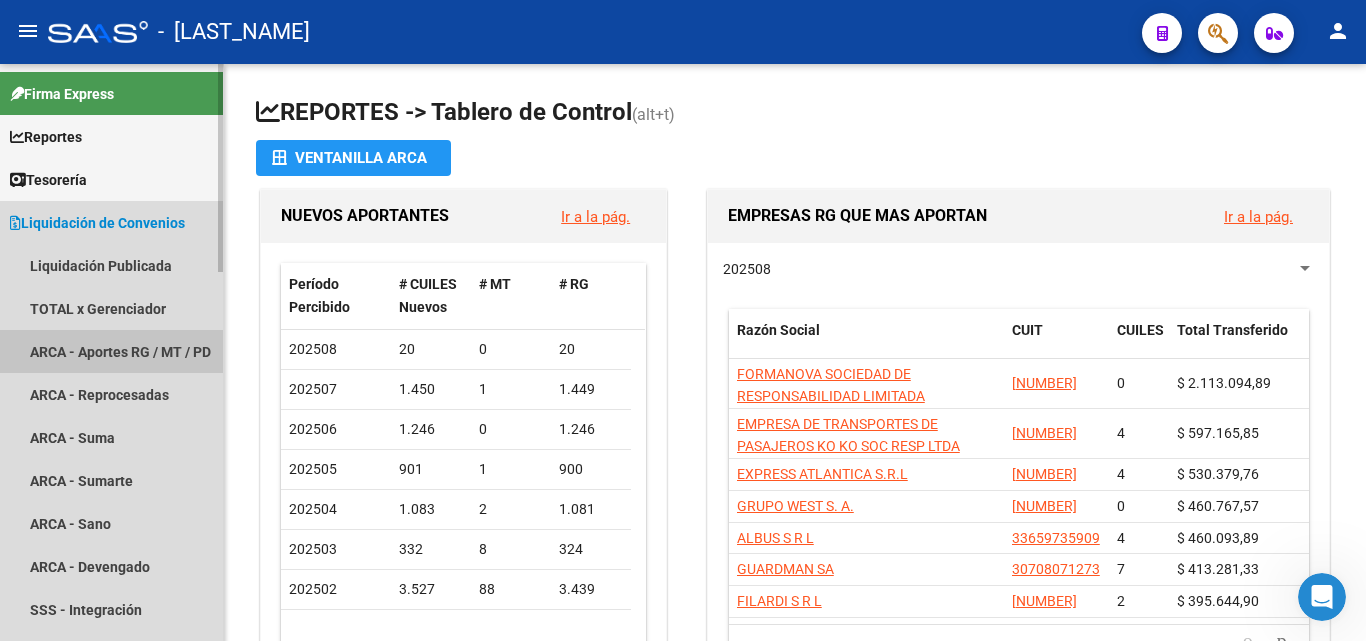 click on "ARCA - Aportes RG / MT / PD" at bounding box center [111, 351] 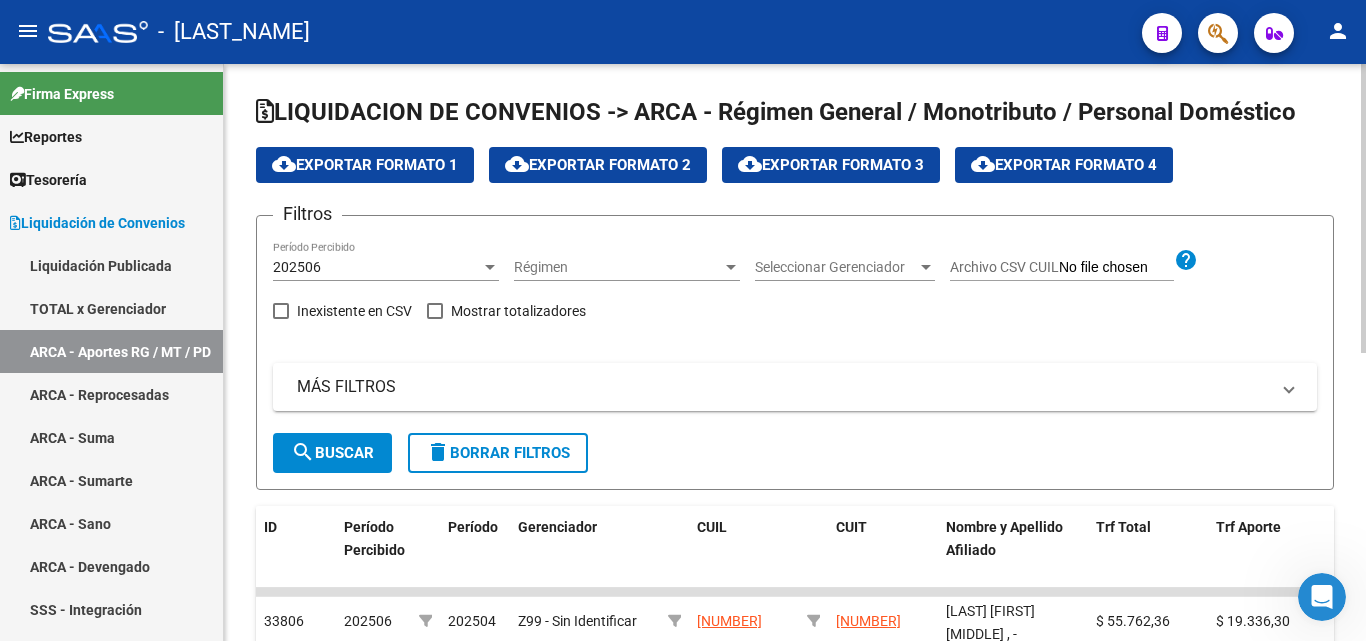 click on "Régimen" at bounding box center [618, 267] 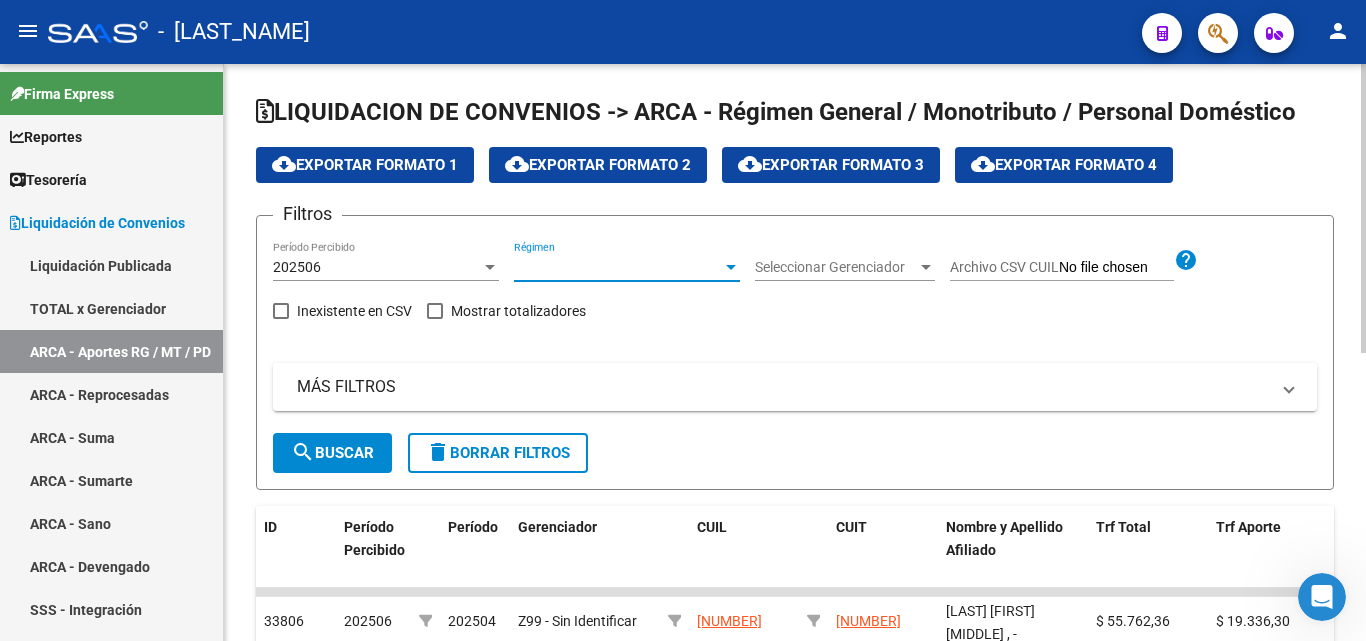 click on "Régimen" at bounding box center (618, 267) 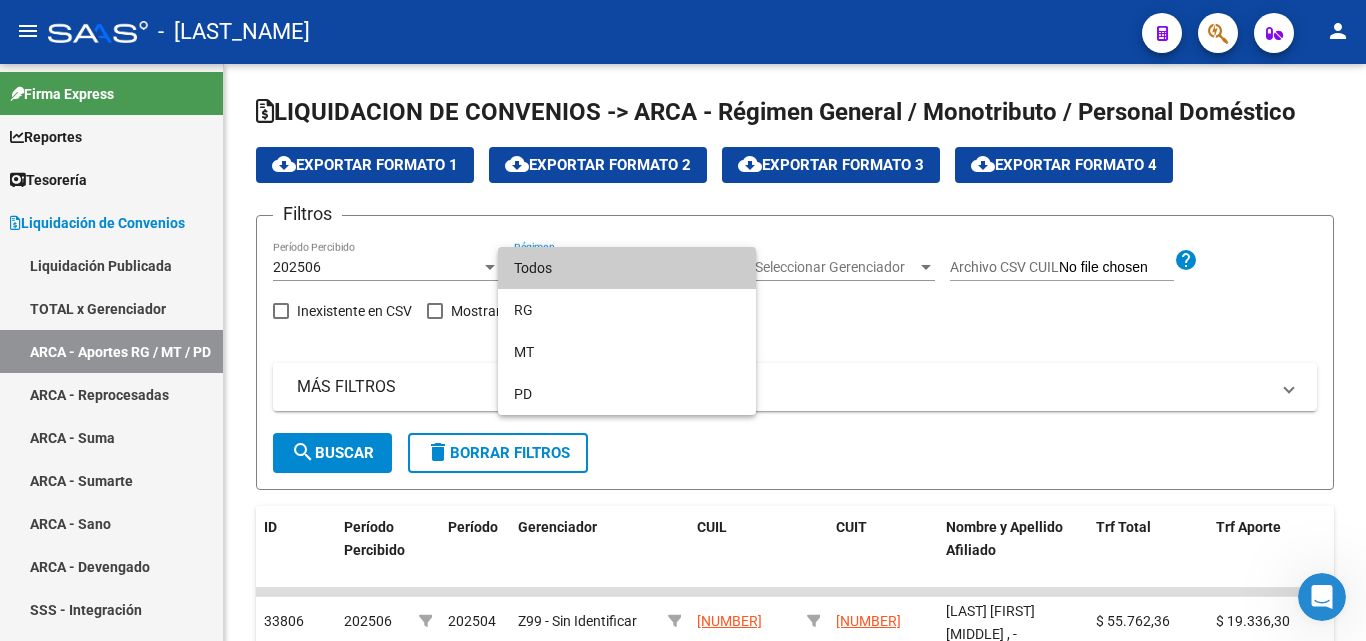 click on "Todos" at bounding box center (627, 268) 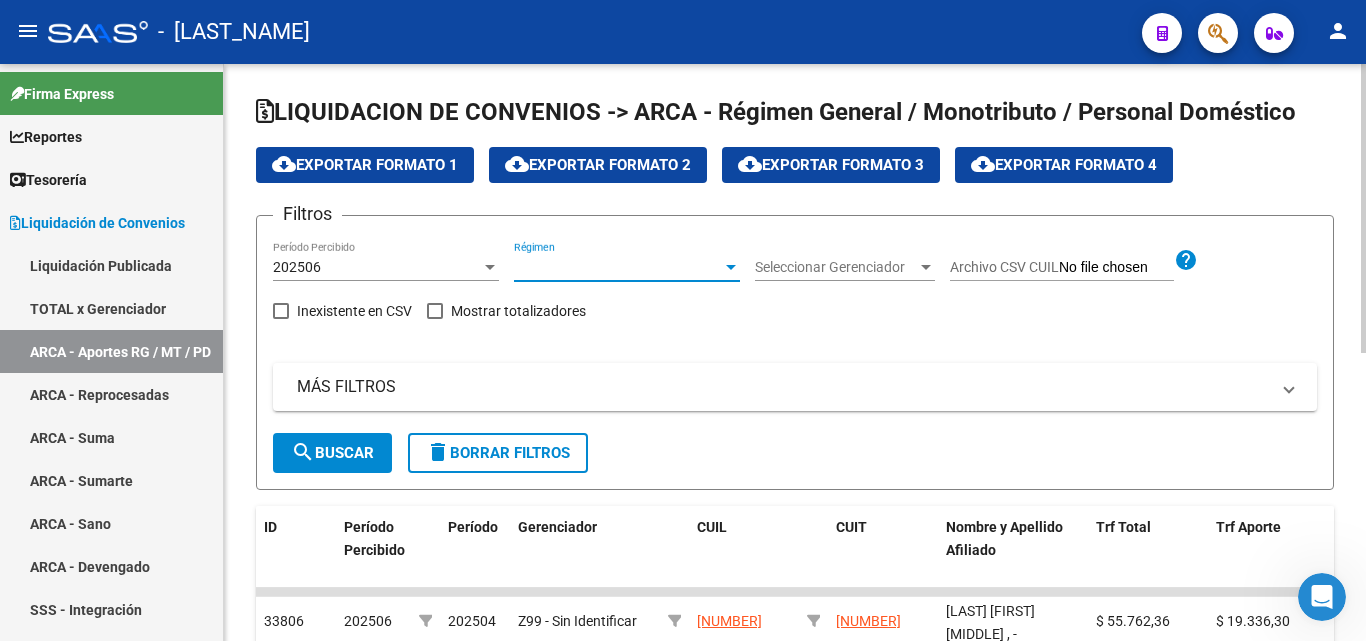 click at bounding box center [731, 267] 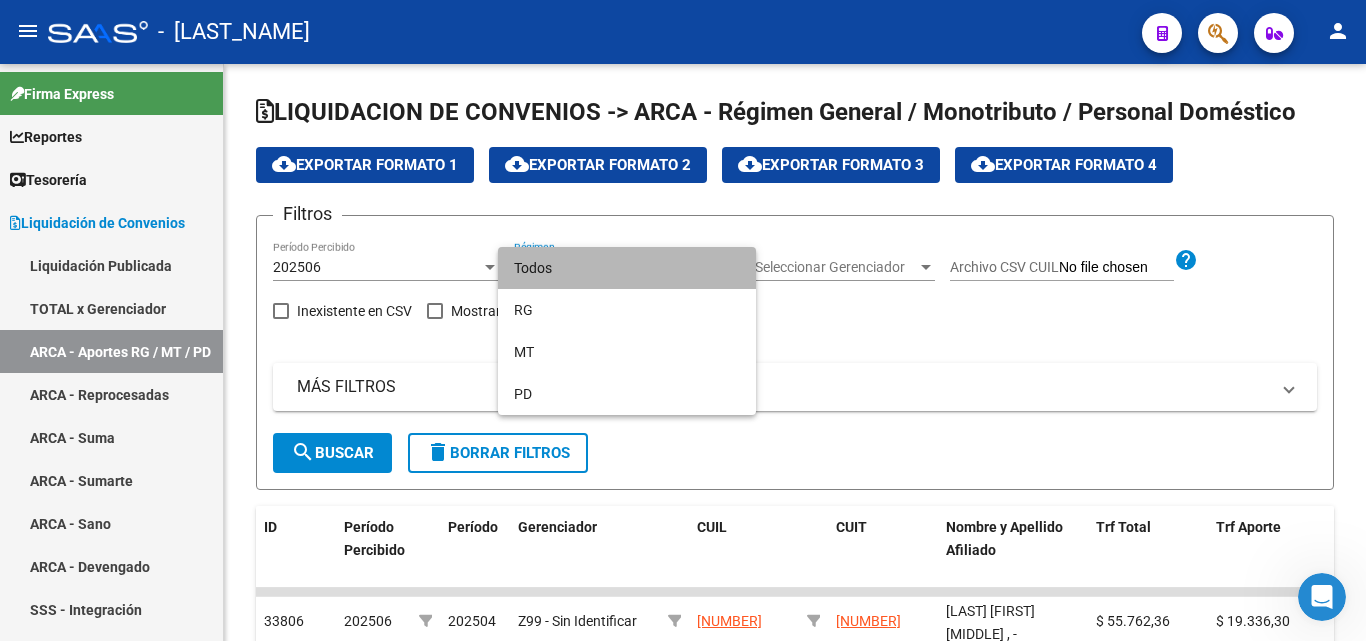 click on "Todos" at bounding box center [627, 268] 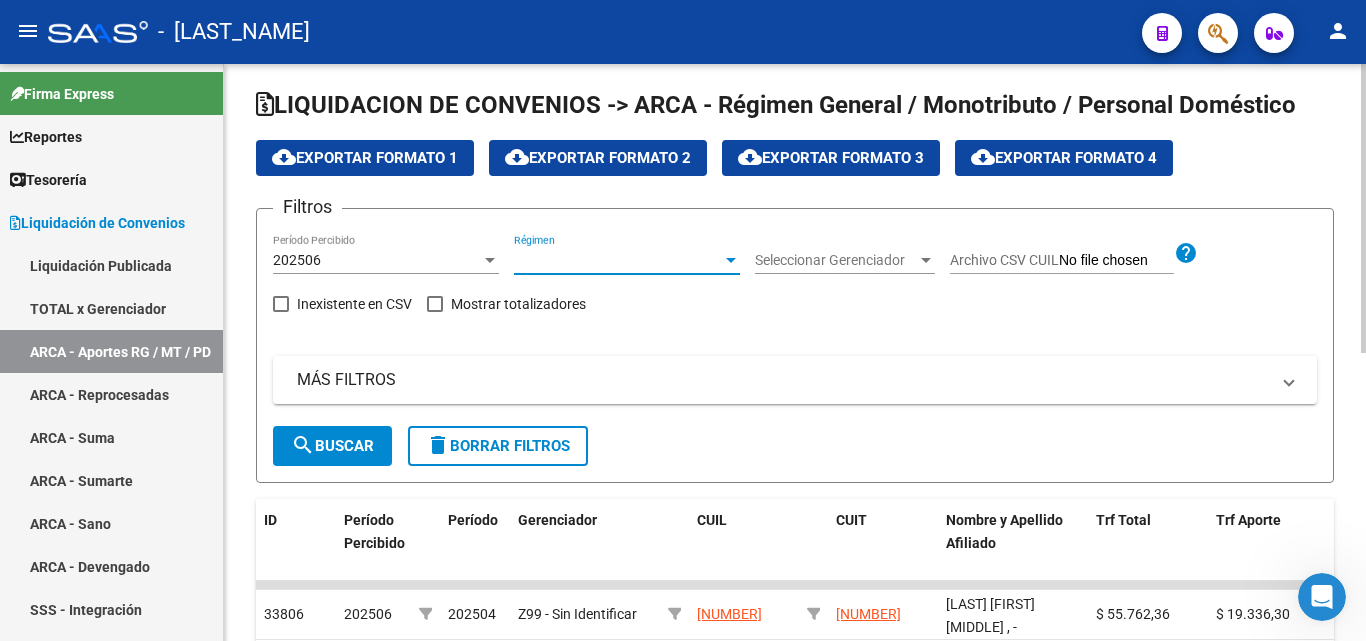 scroll, scrollTop: 0, scrollLeft: 0, axis: both 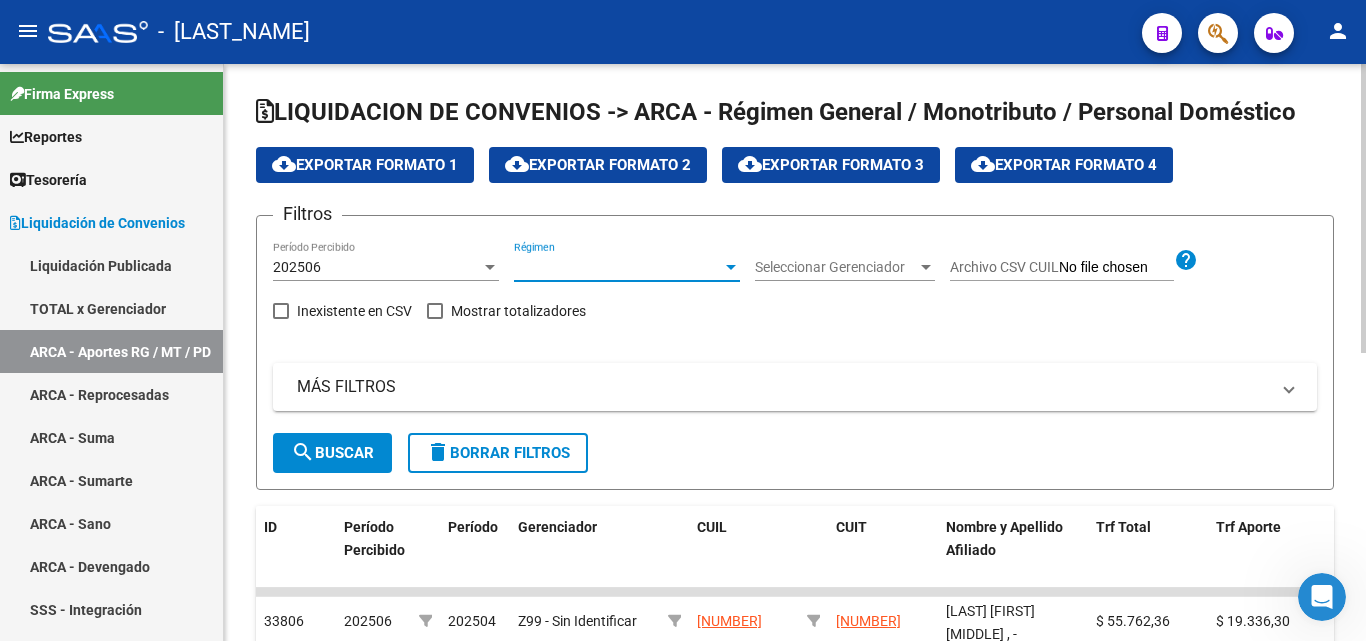 click on "202506 Período Percibido" 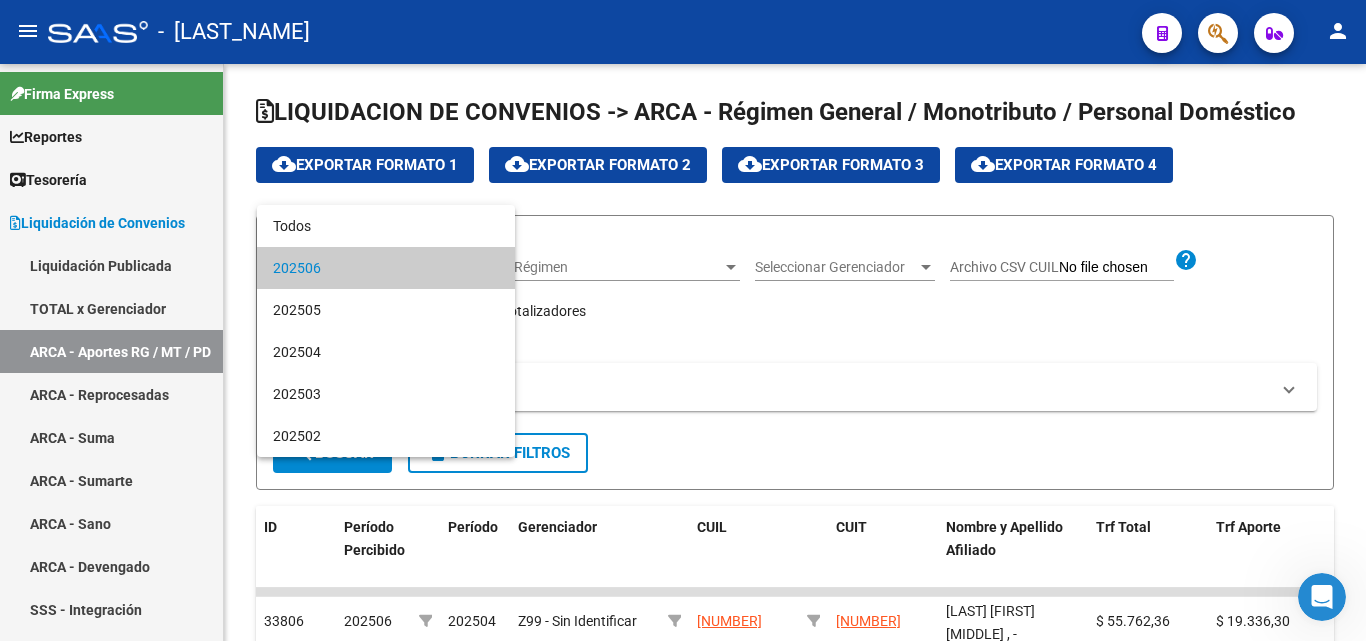 click at bounding box center (683, 320) 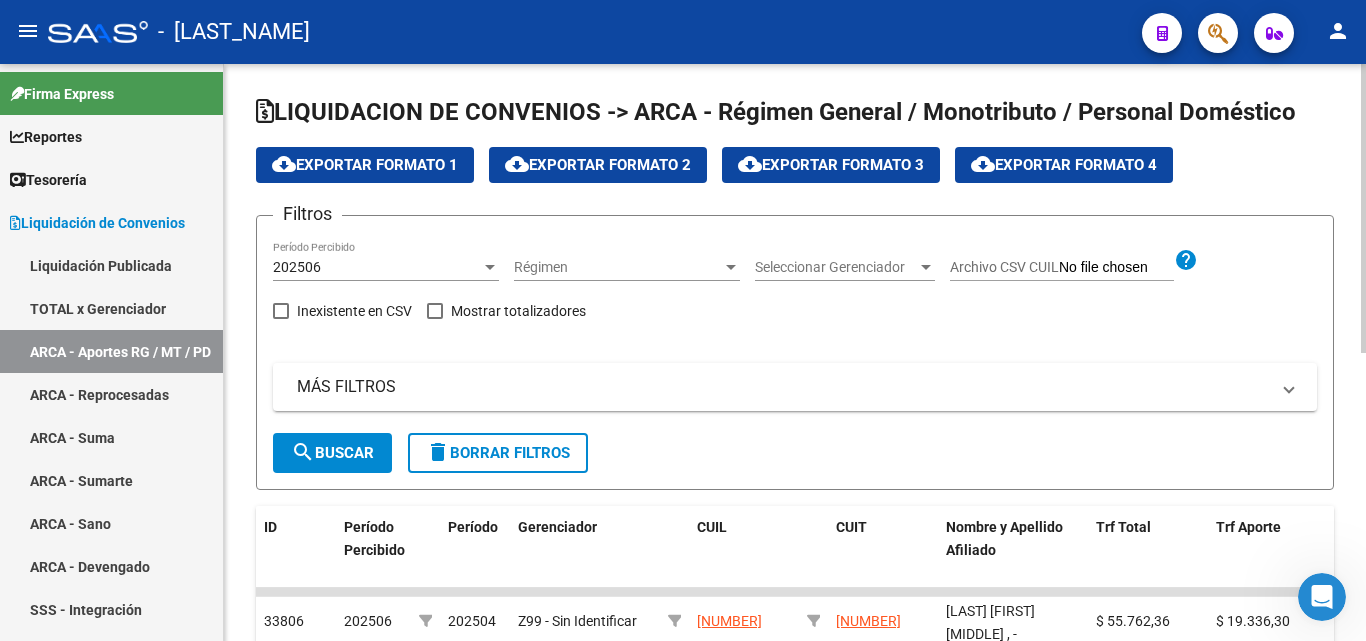 click on "search  Buscar" 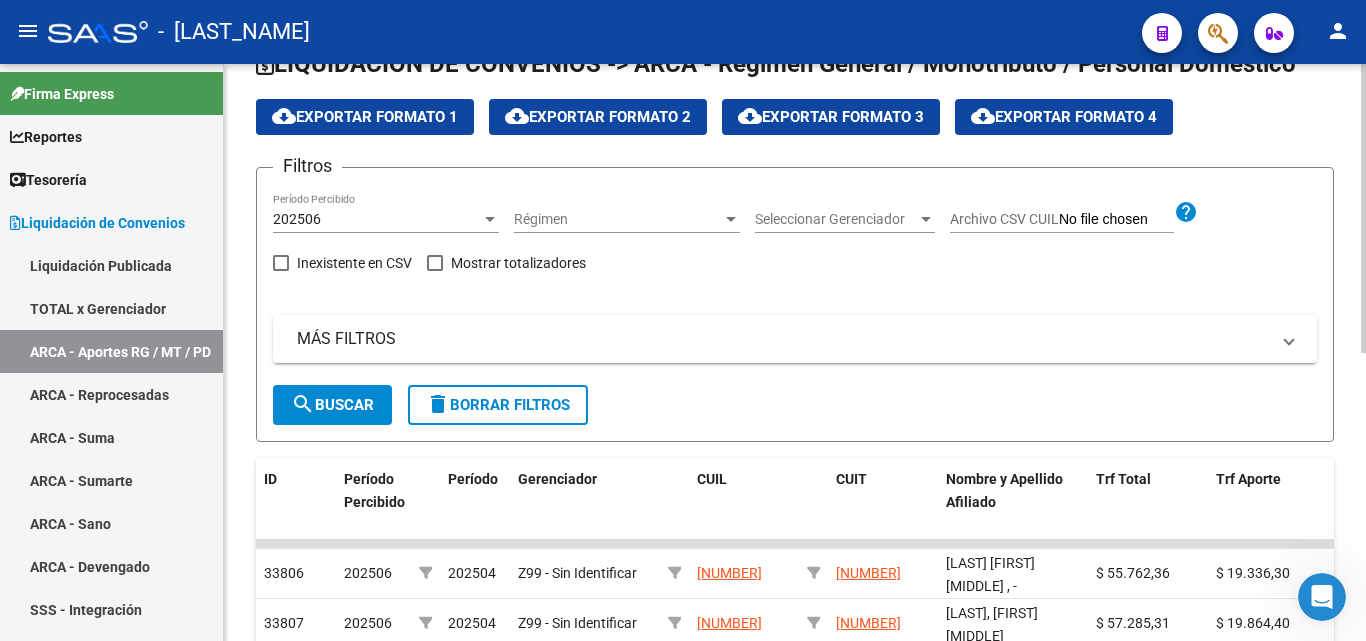 scroll, scrollTop: 0, scrollLeft: 0, axis: both 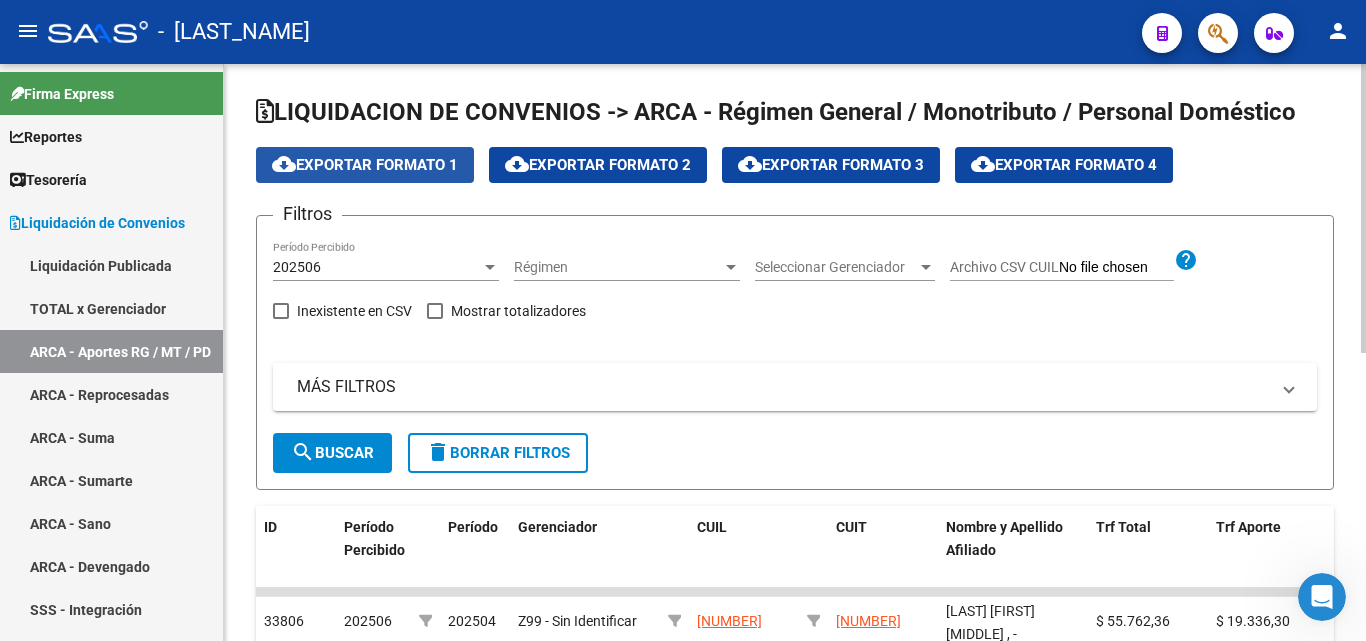 click on "cloud_download  Exportar Formato 1" 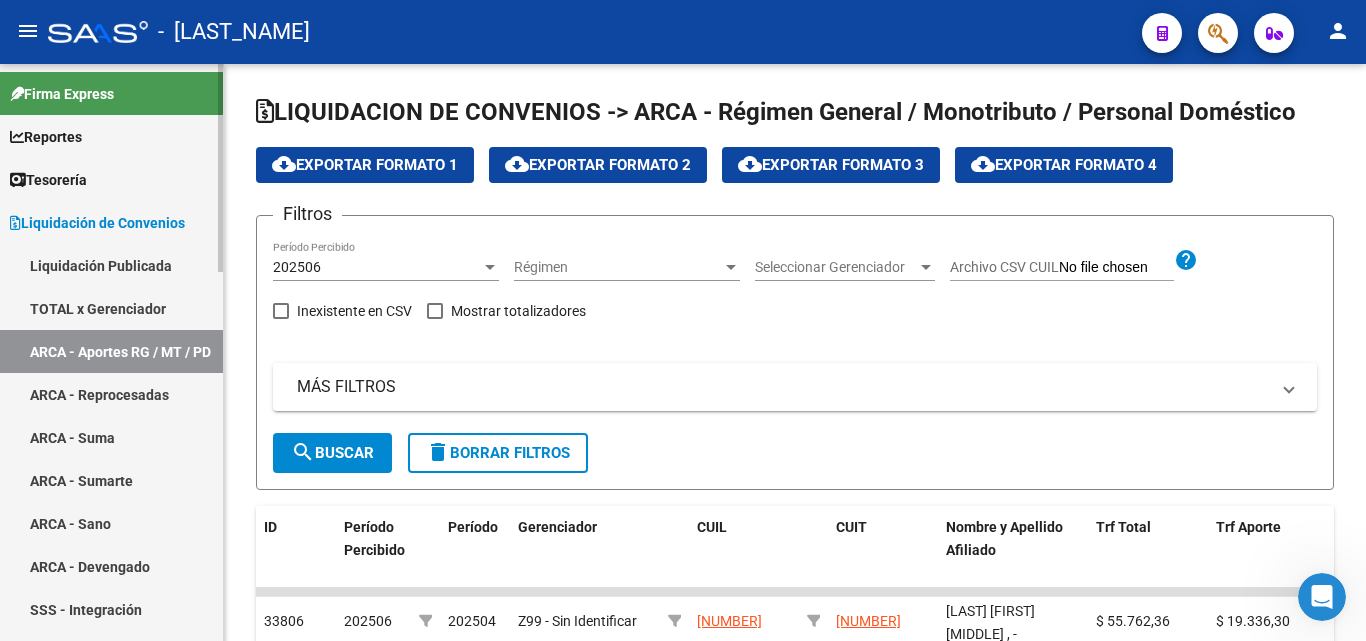 click on "ARCA - Suma" at bounding box center [111, 437] 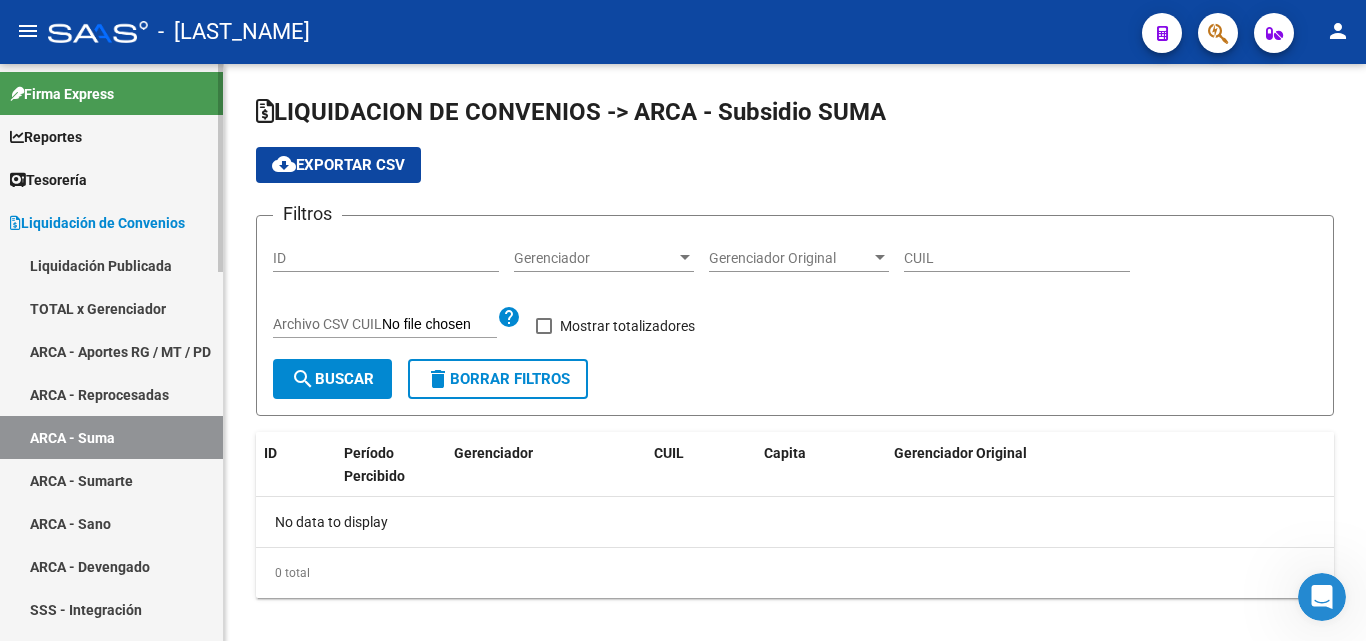 checkbox on "true" 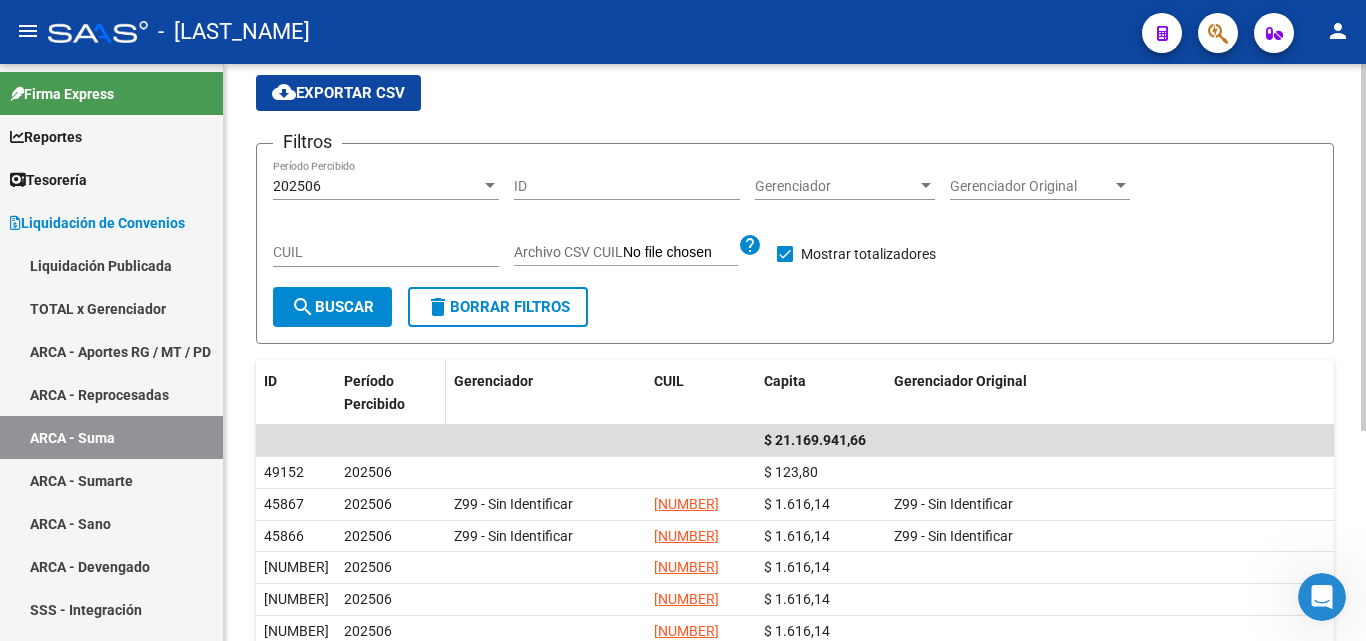 scroll, scrollTop: 100, scrollLeft: 0, axis: vertical 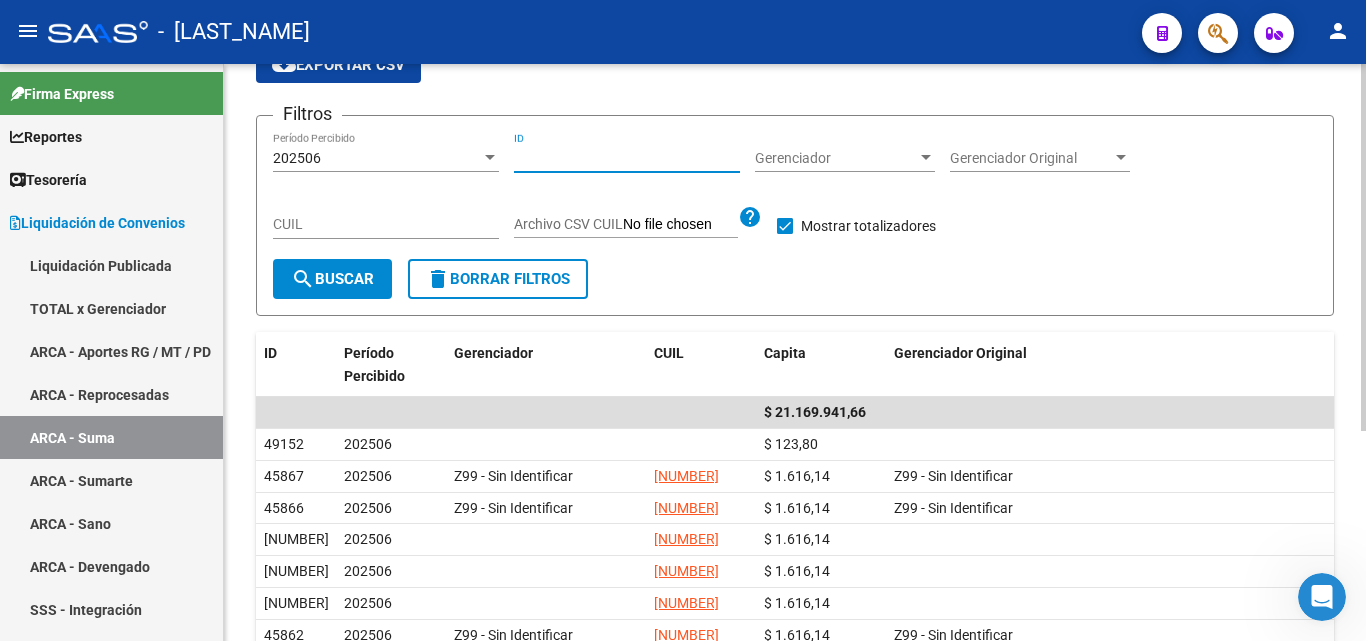 click on "ID" at bounding box center [627, 158] 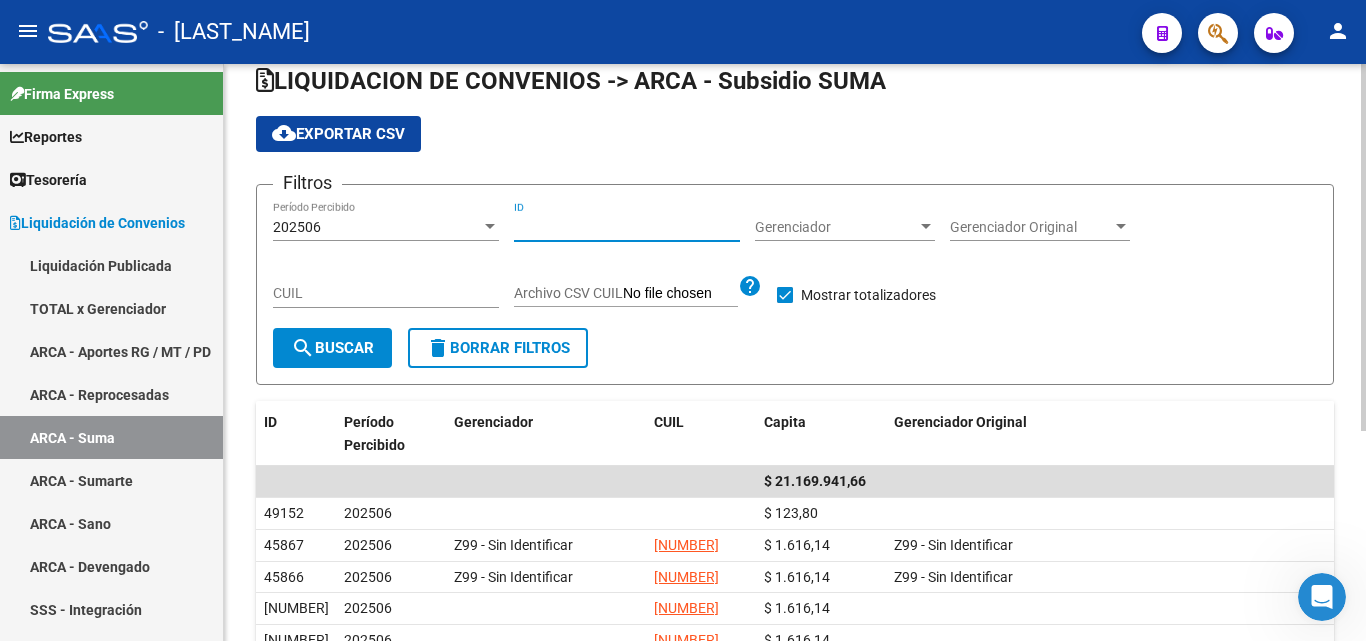 scroll, scrollTop: 0, scrollLeft: 0, axis: both 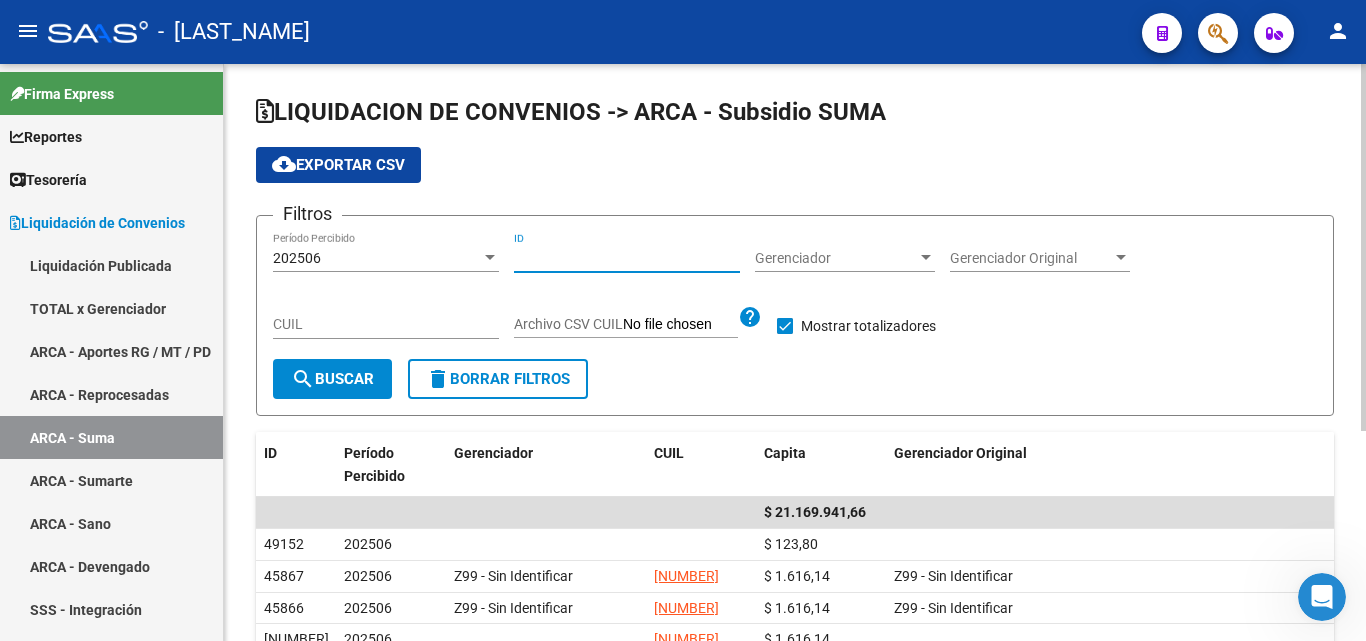 click on "cloud_download  Exportar CSV" 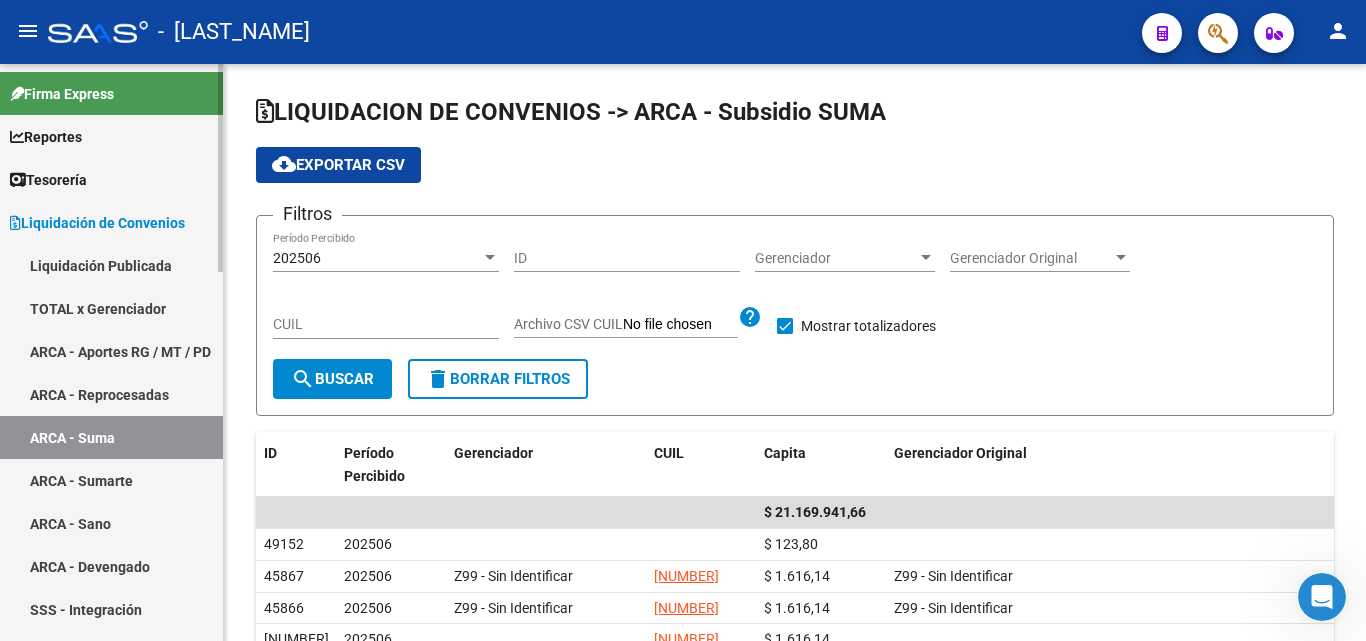 click on "ARCA - Sumarte" at bounding box center (111, 480) 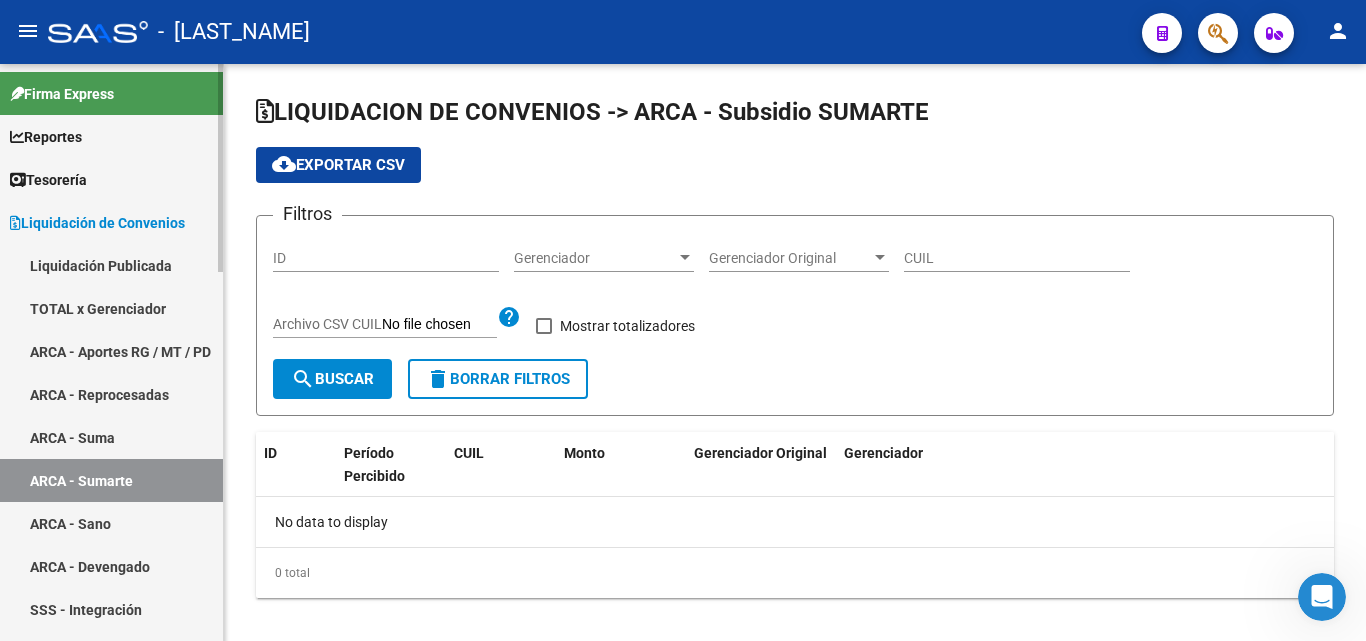 checkbox on "true" 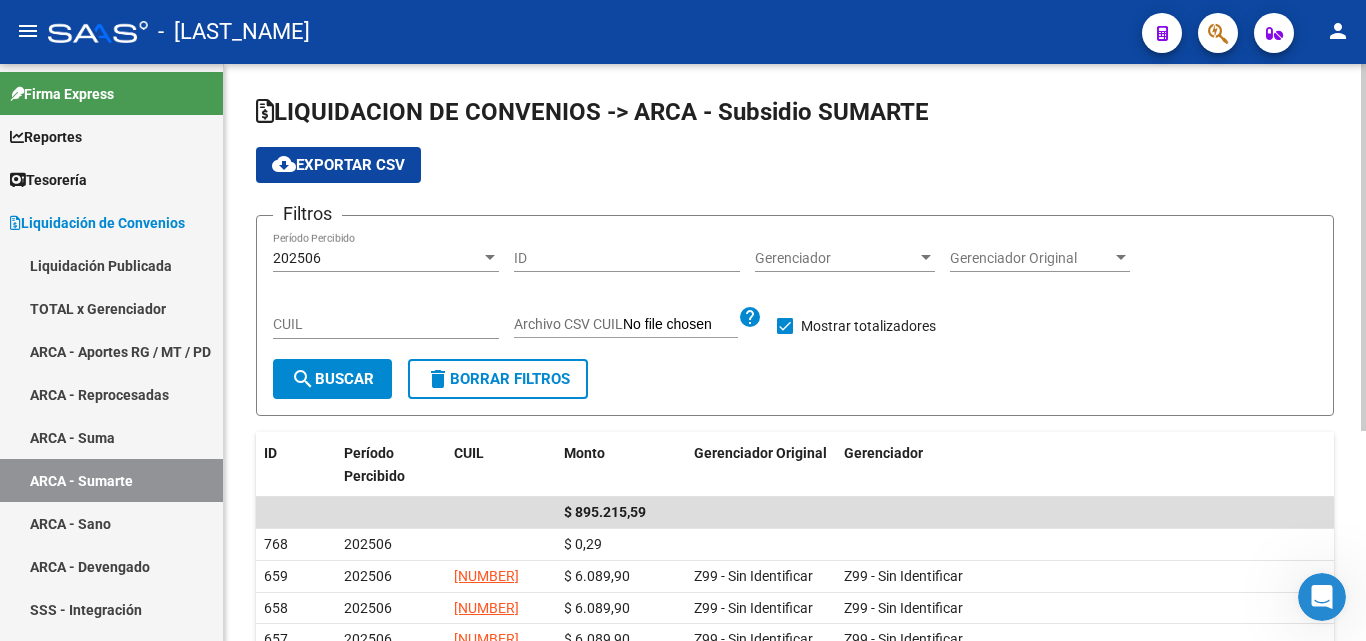click on "cloud_download  Exportar CSV" 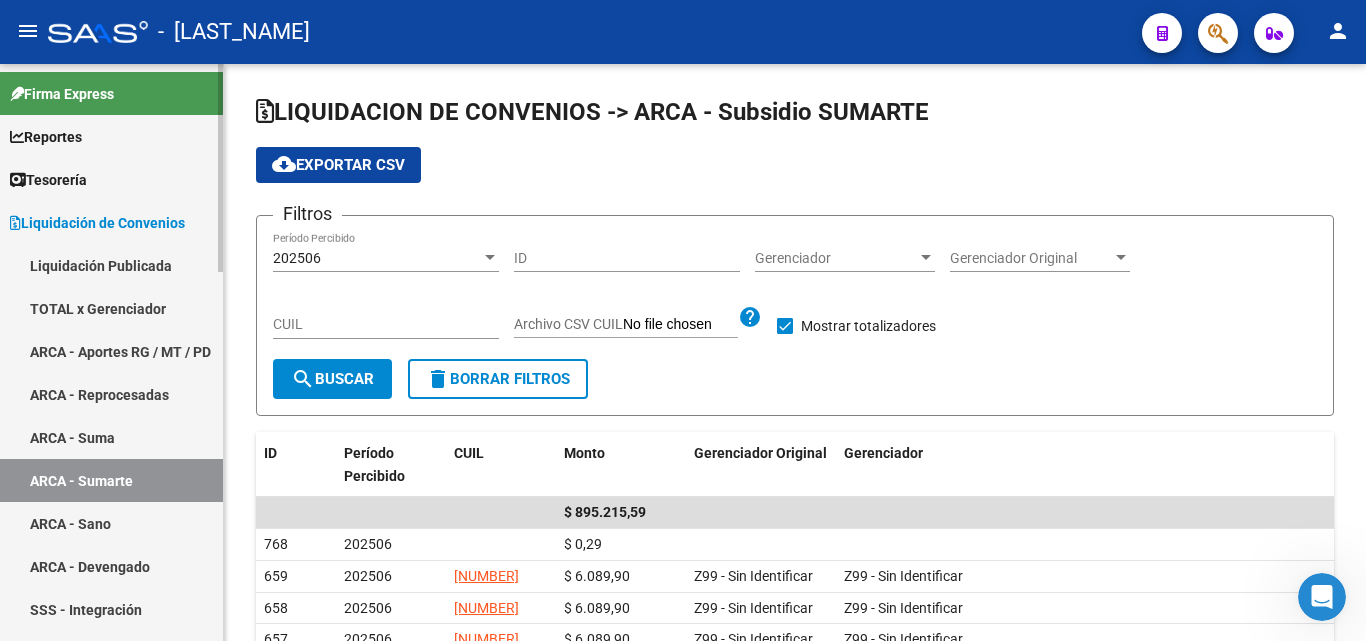click on "ARCA - Sano" at bounding box center (111, 523) 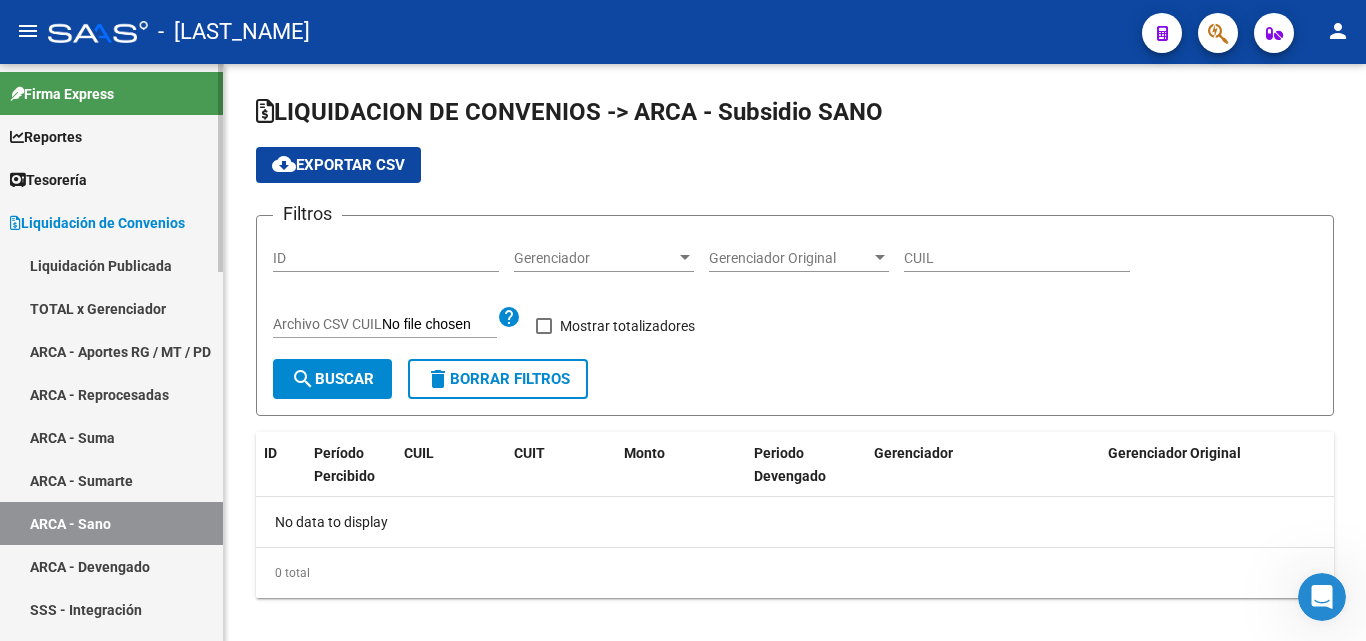checkbox on "true" 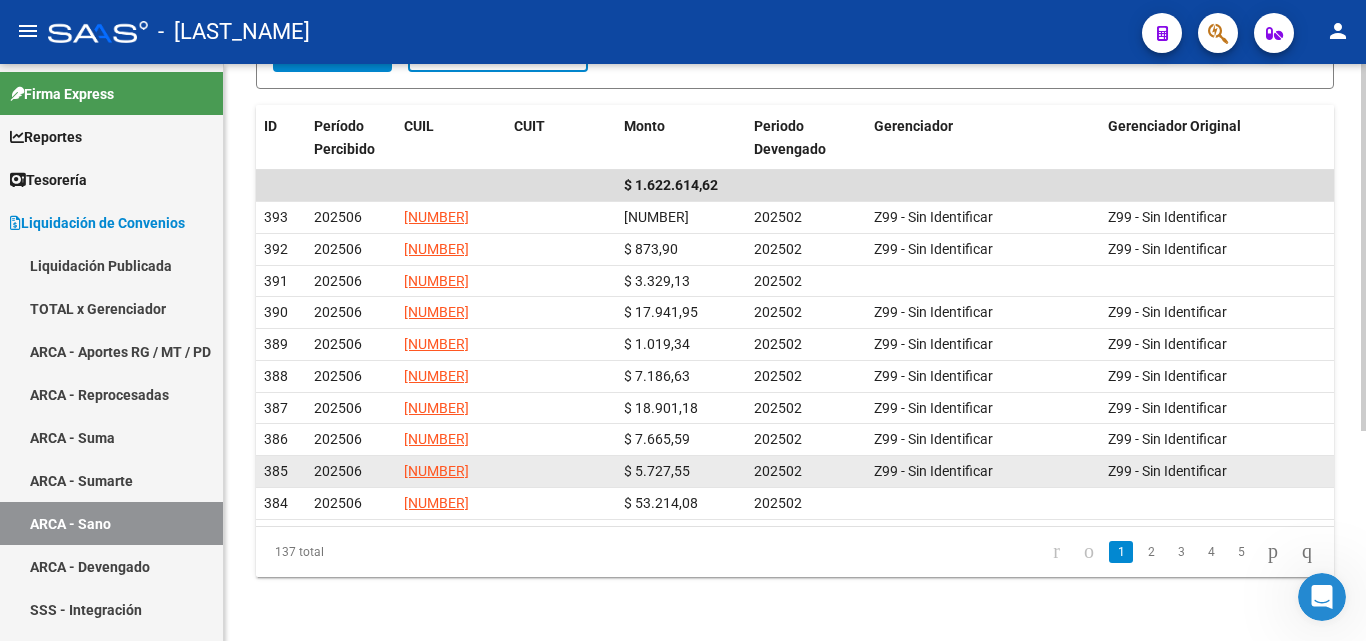 scroll, scrollTop: 0, scrollLeft: 0, axis: both 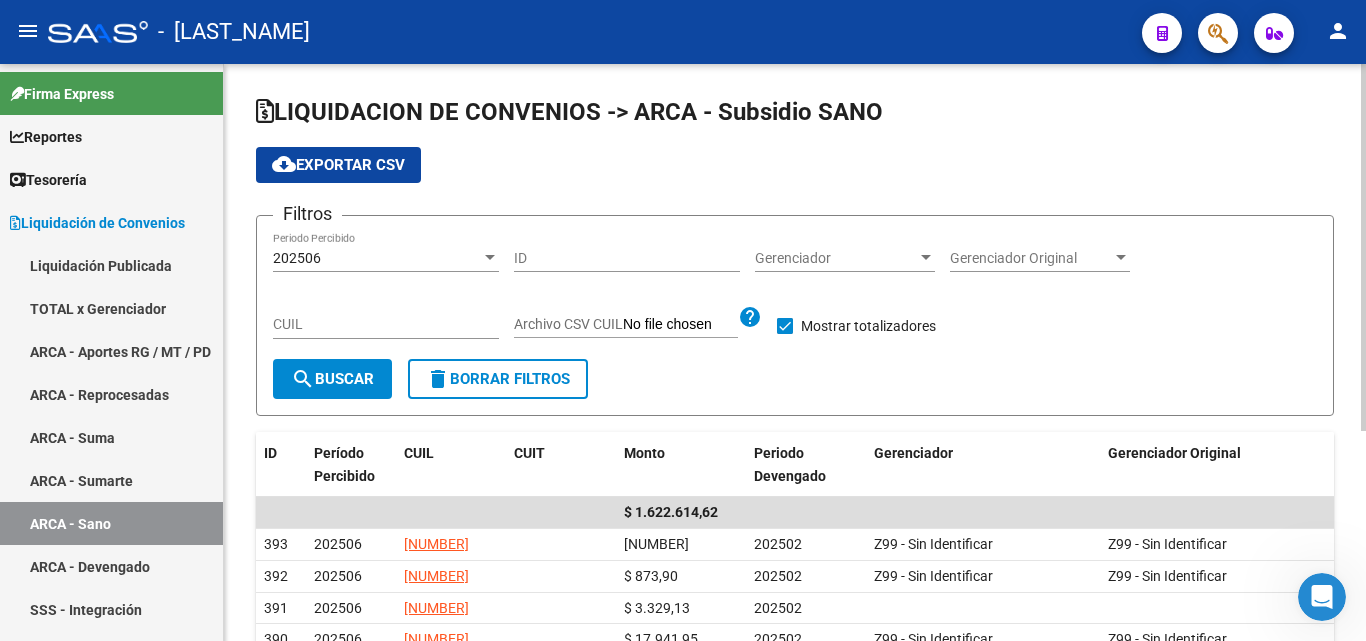 click on "cloud_download  Exportar CSV" 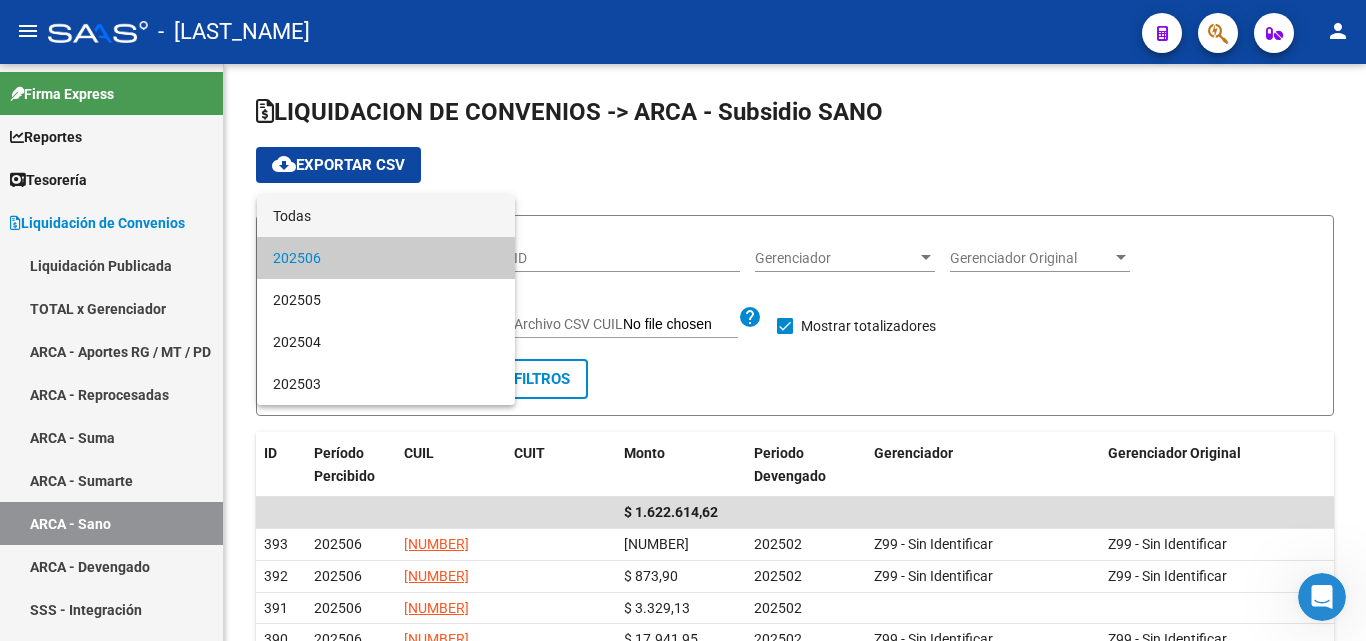 click on "Todas" at bounding box center (386, 216) 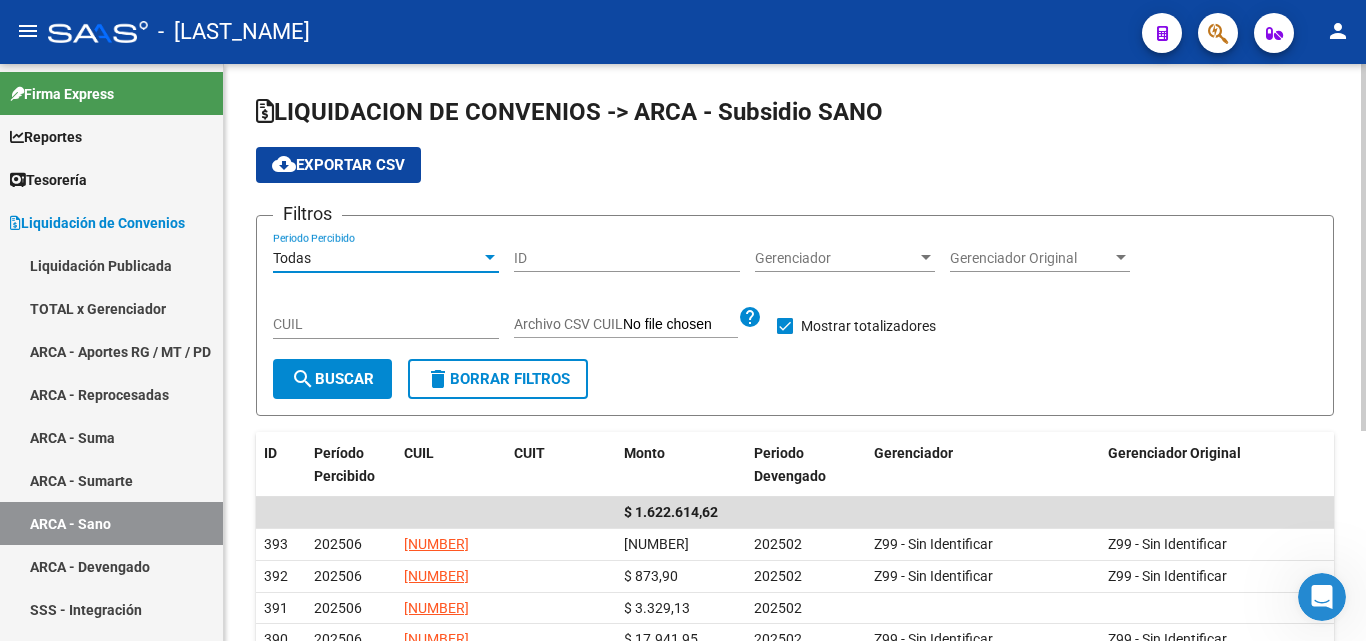 click on "Todas" at bounding box center (377, 258) 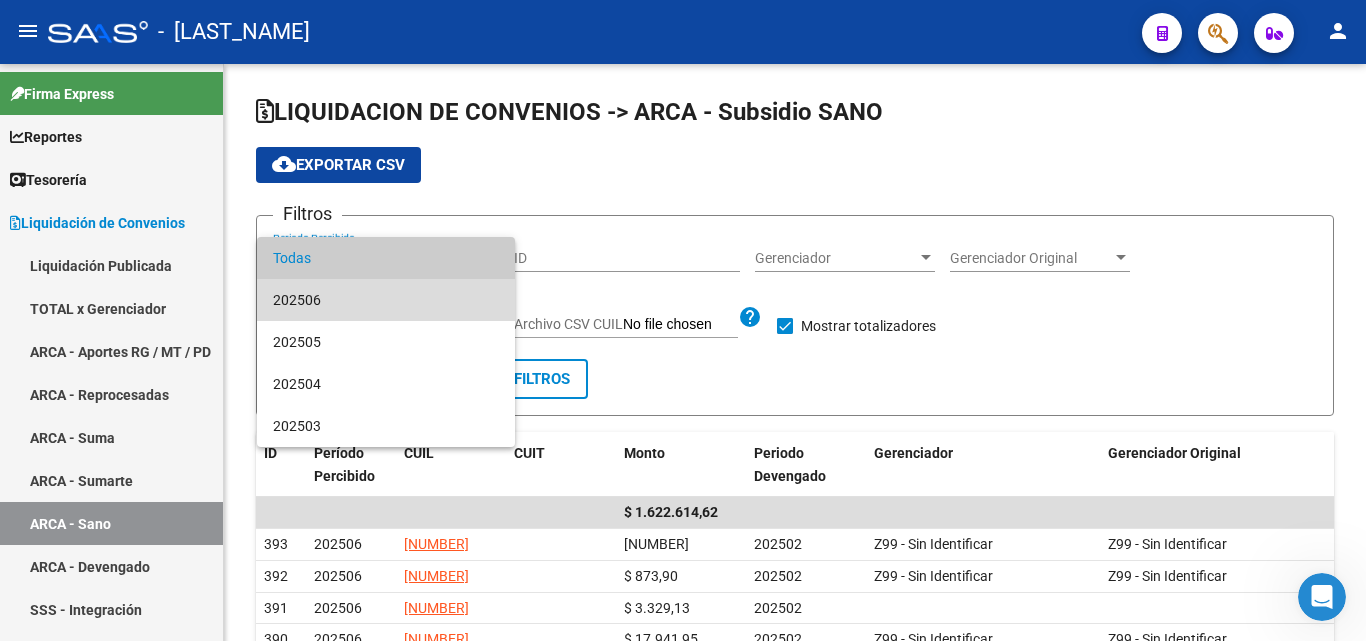 click on "202506" at bounding box center (386, 300) 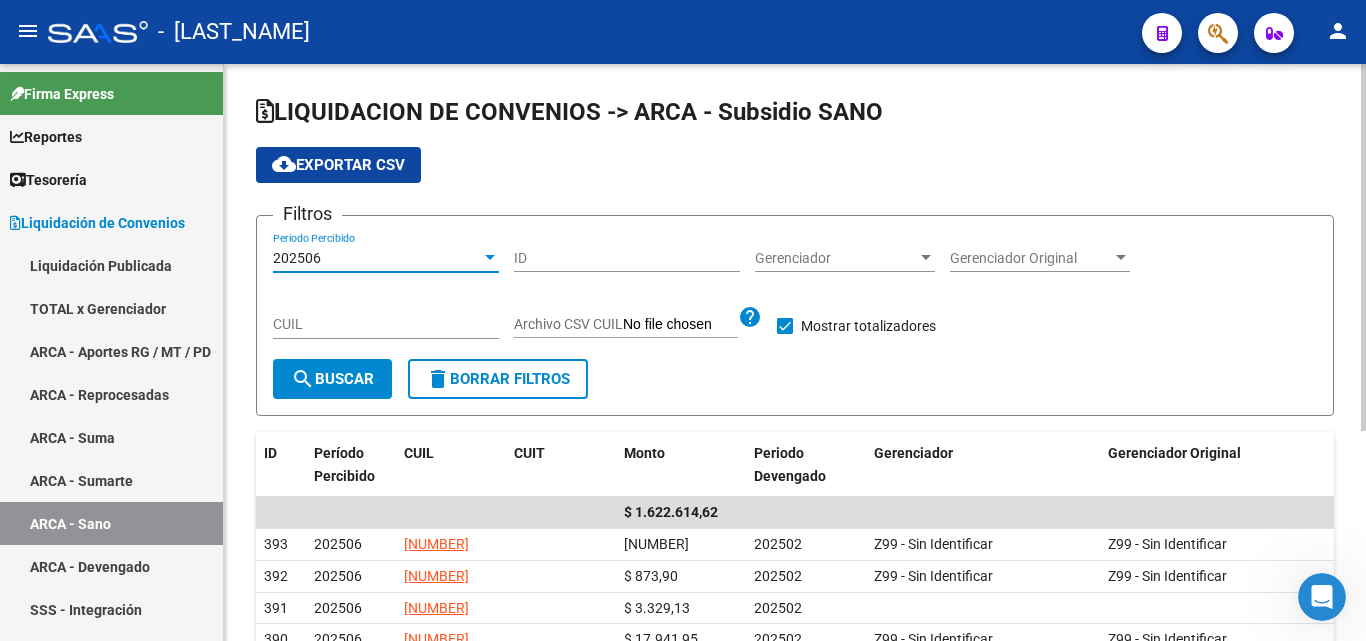 click on "search  Buscar" 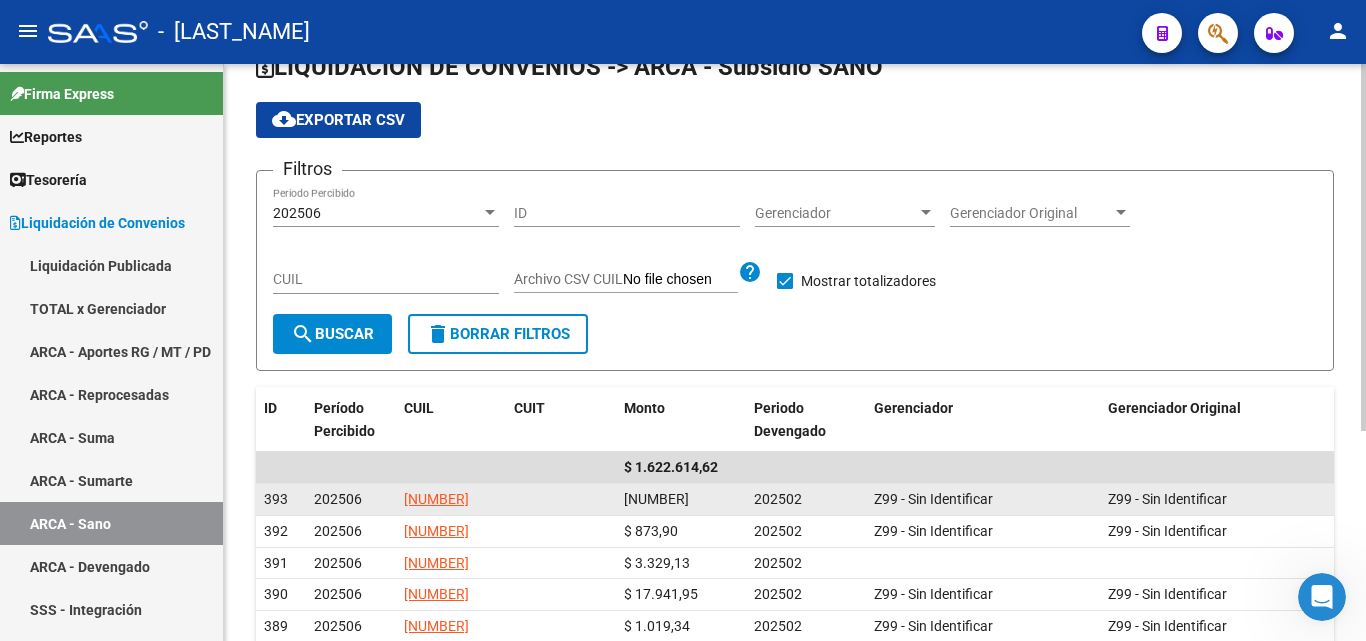 scroll, scrollTop: 0, scrollLeft: 0, axis: both 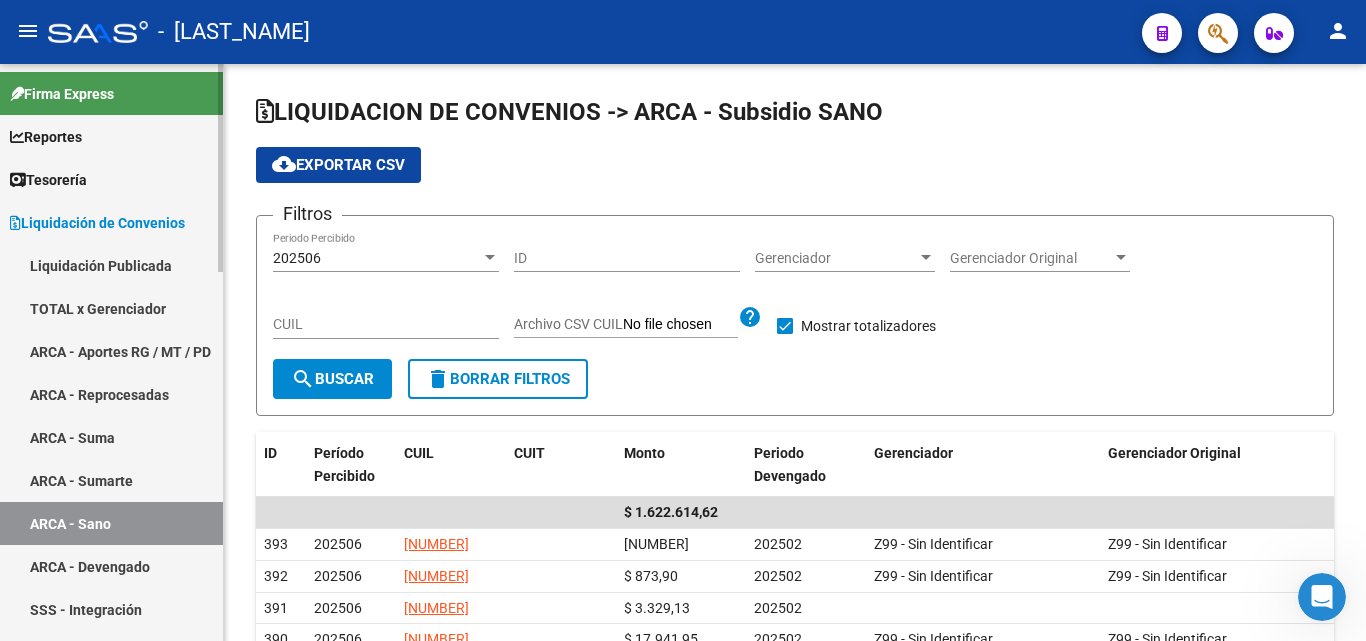 click on "ARCA - Aportes RG / MT / PD" at bounding box center [111, 351] 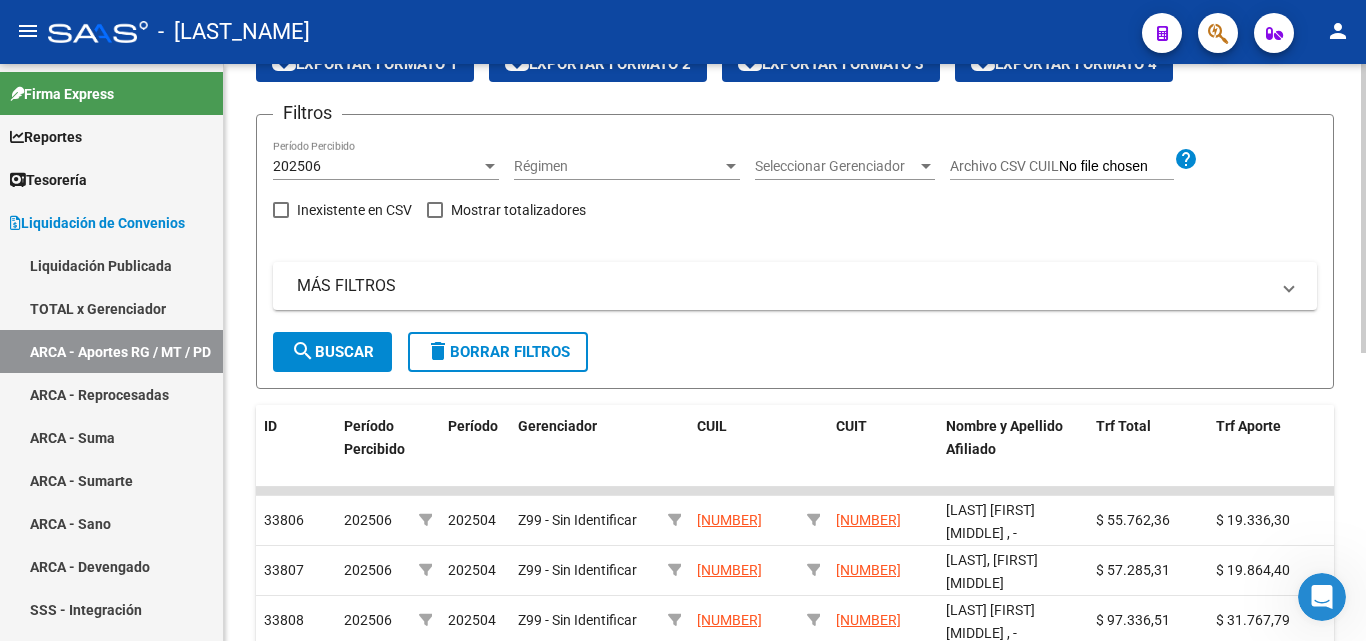 scroll, scrollTop: 100, scrollLeft: 0, axis: vertical 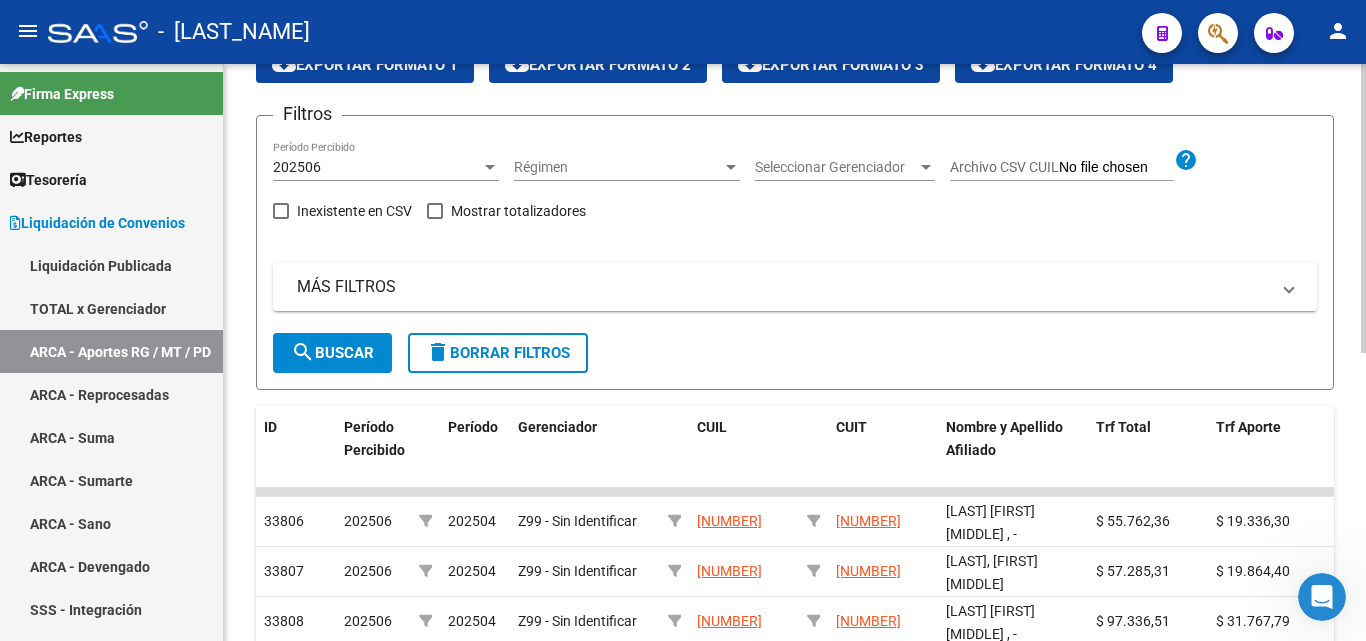 click on "202506" at bounding box center (377, 167) 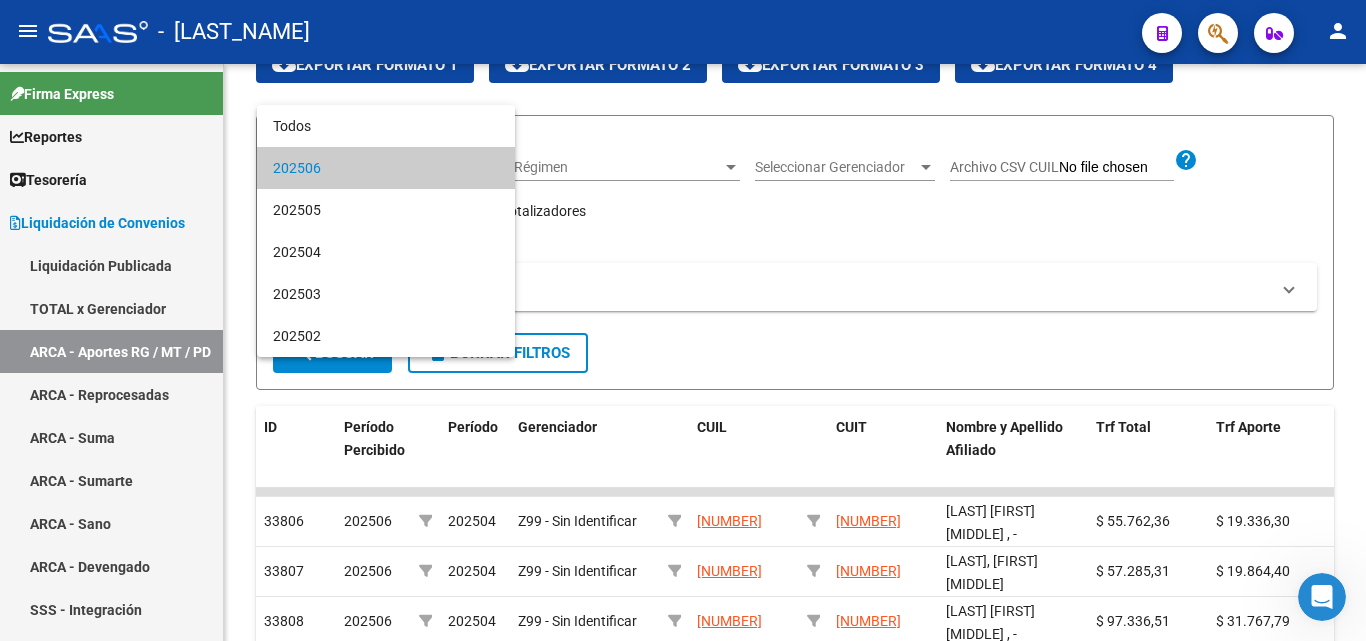 click at bounding box center (683, 320) 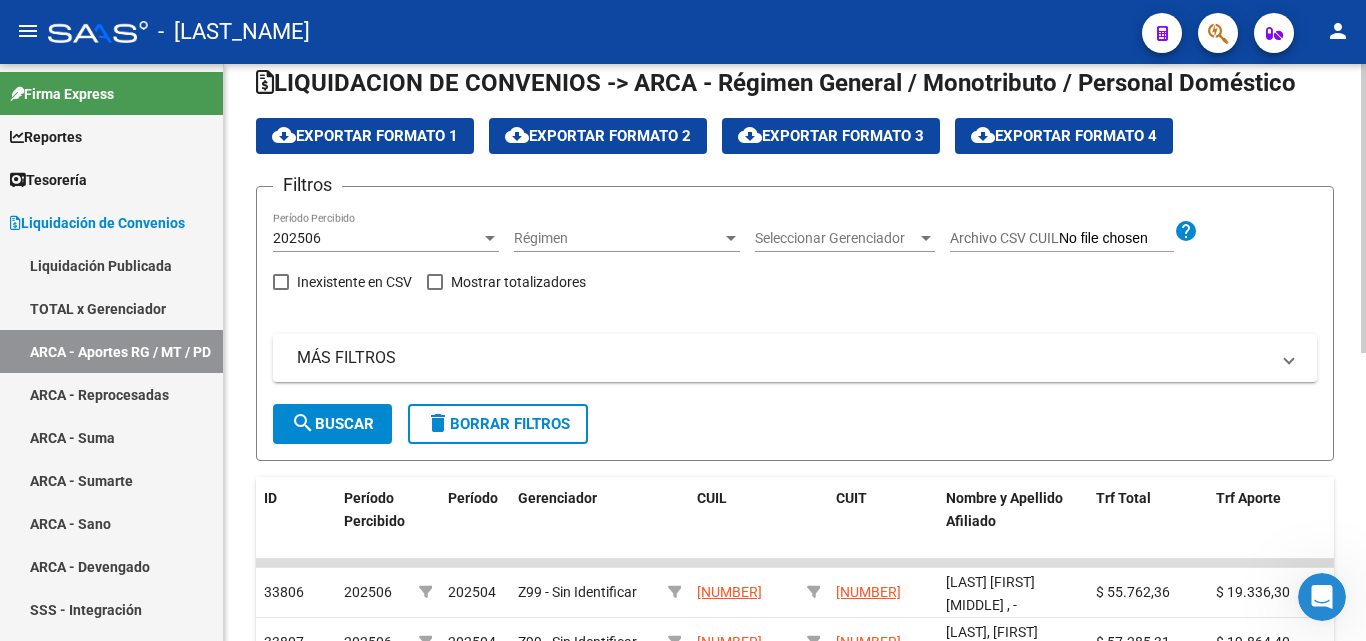 scroll, scrollTop: 0, scrollLeft: 0, axis: both 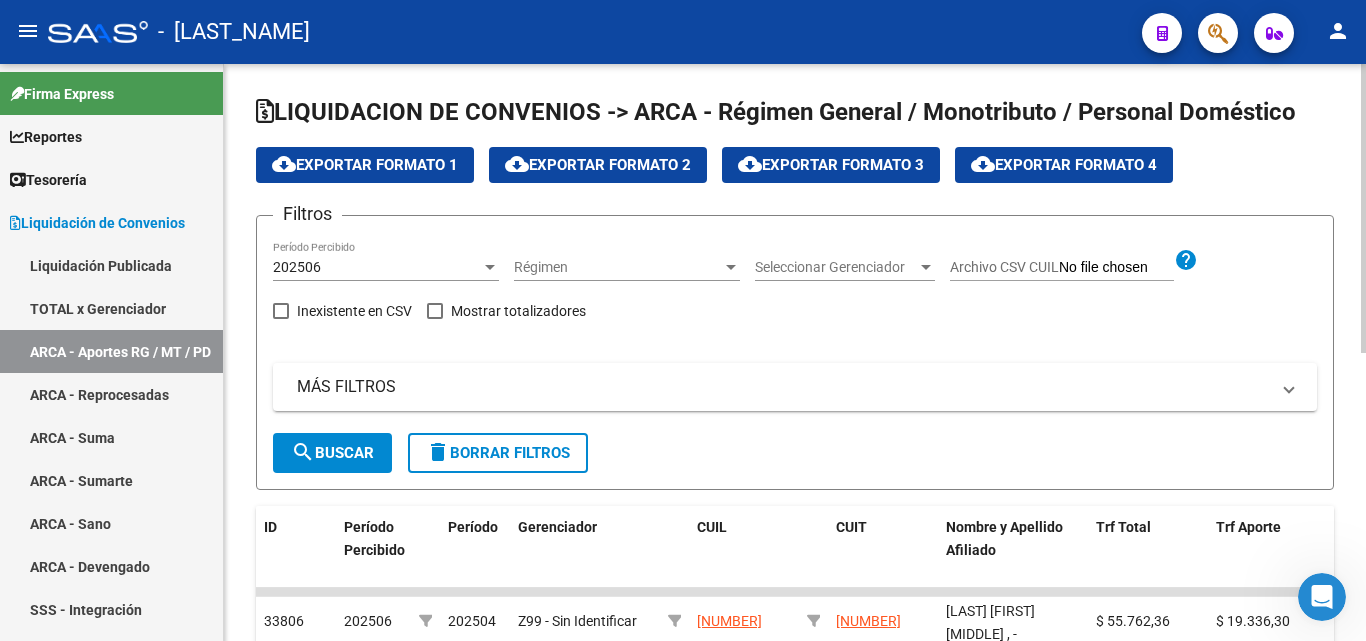 click on "202506" at bounding box center (377, 267) 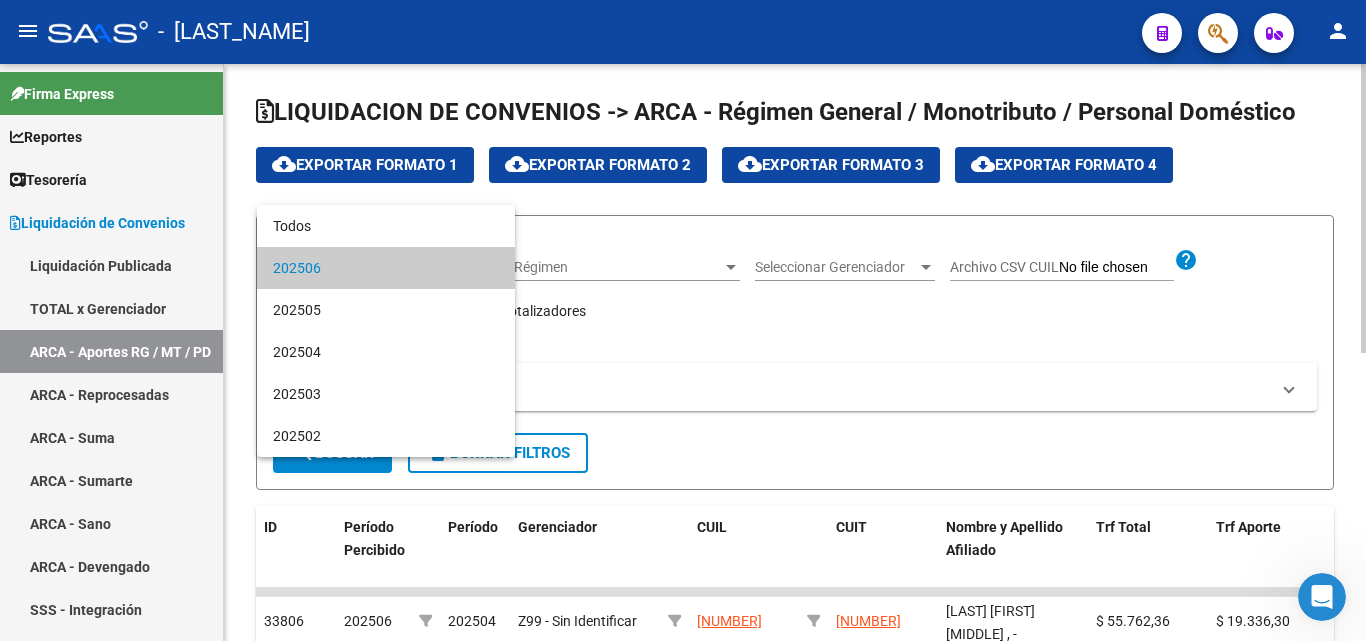 click at bounding box center (683, 320) 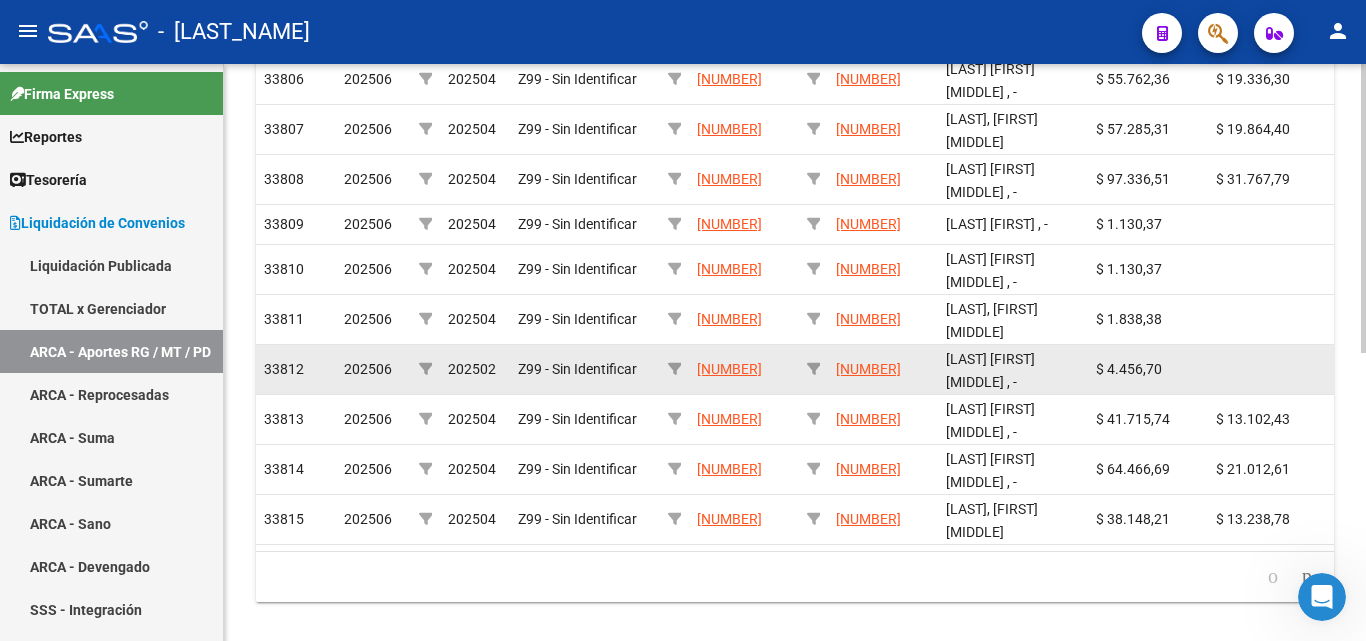 scroll, scrollTop: 575, scrollLeft: 0, axis: vertical 